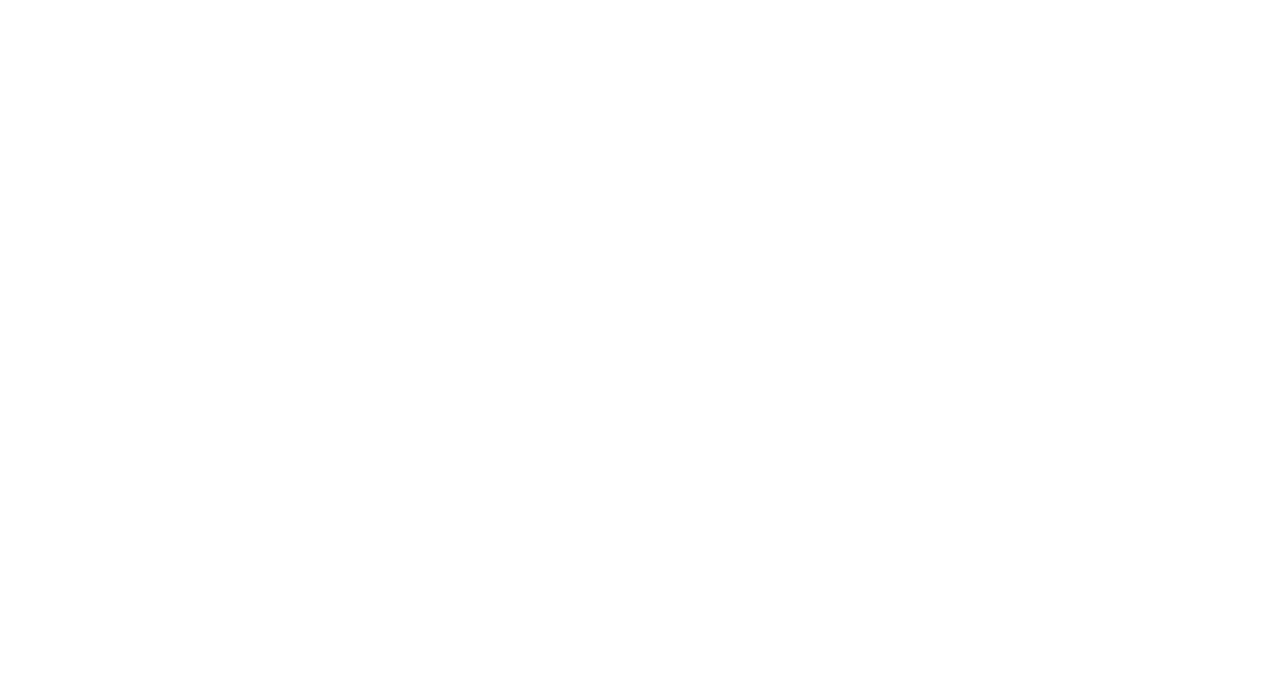 scroll, scrollTop: 0, scrollLeft: 0, axis: both 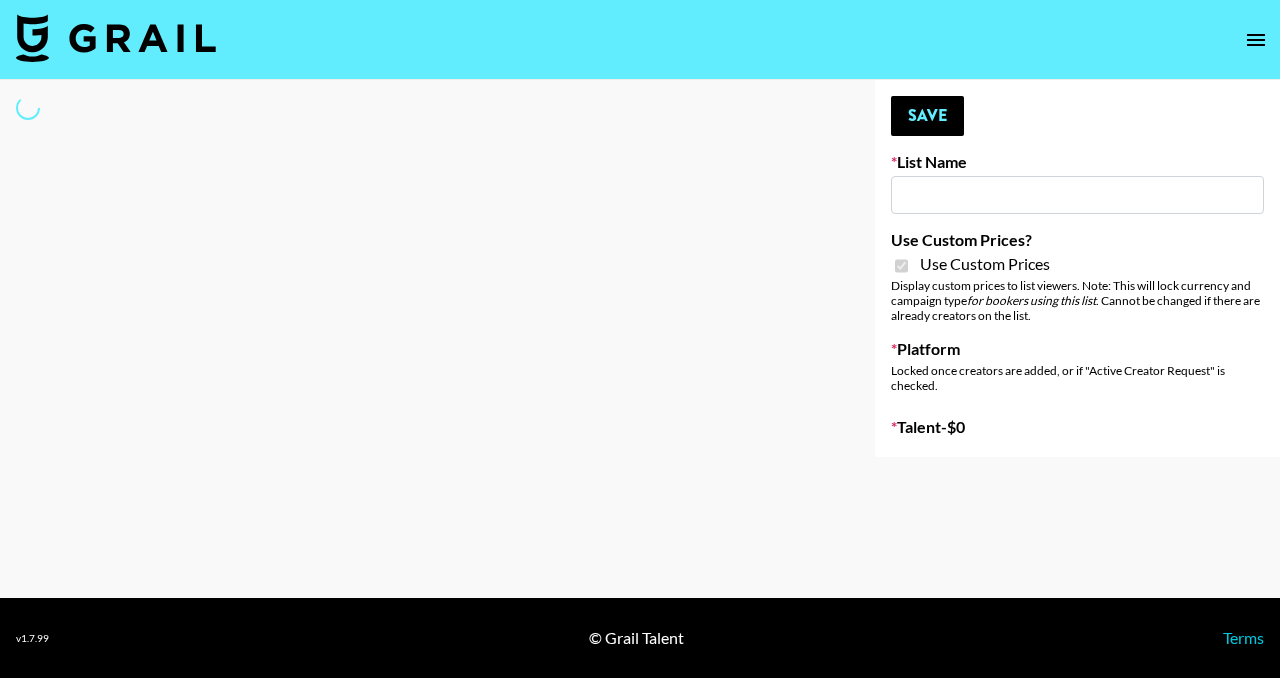 type on "Shein (1st August)" 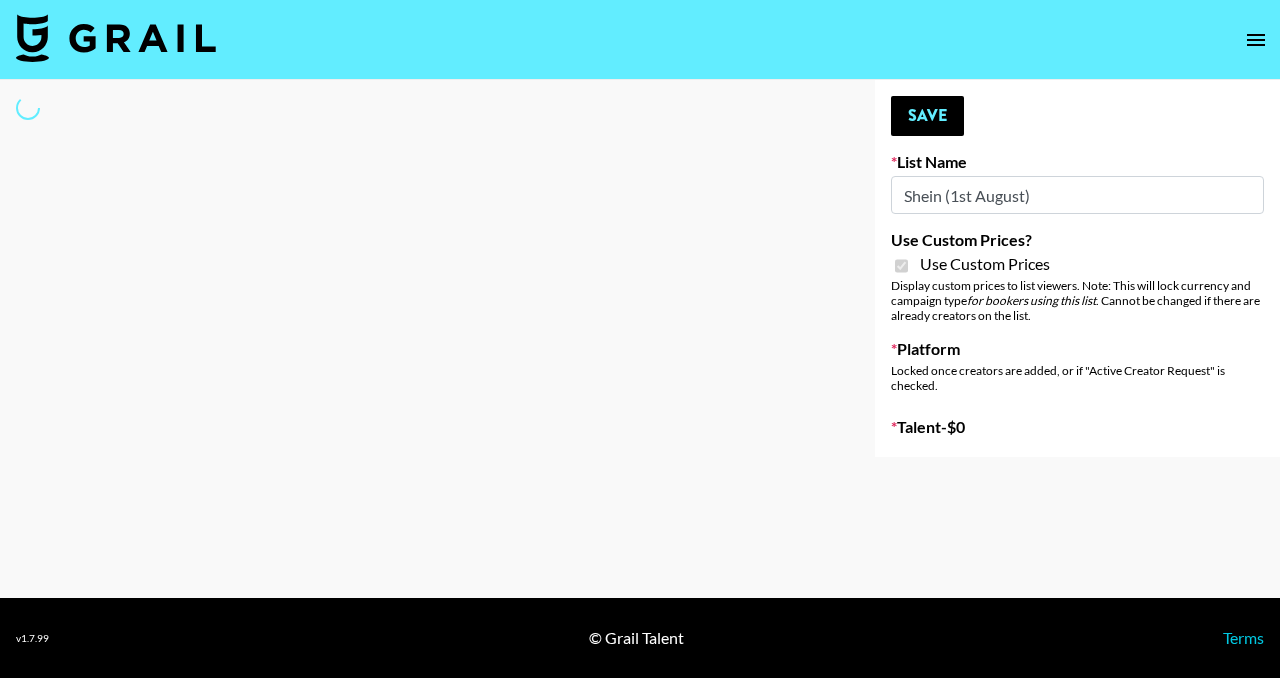 select on "Song" 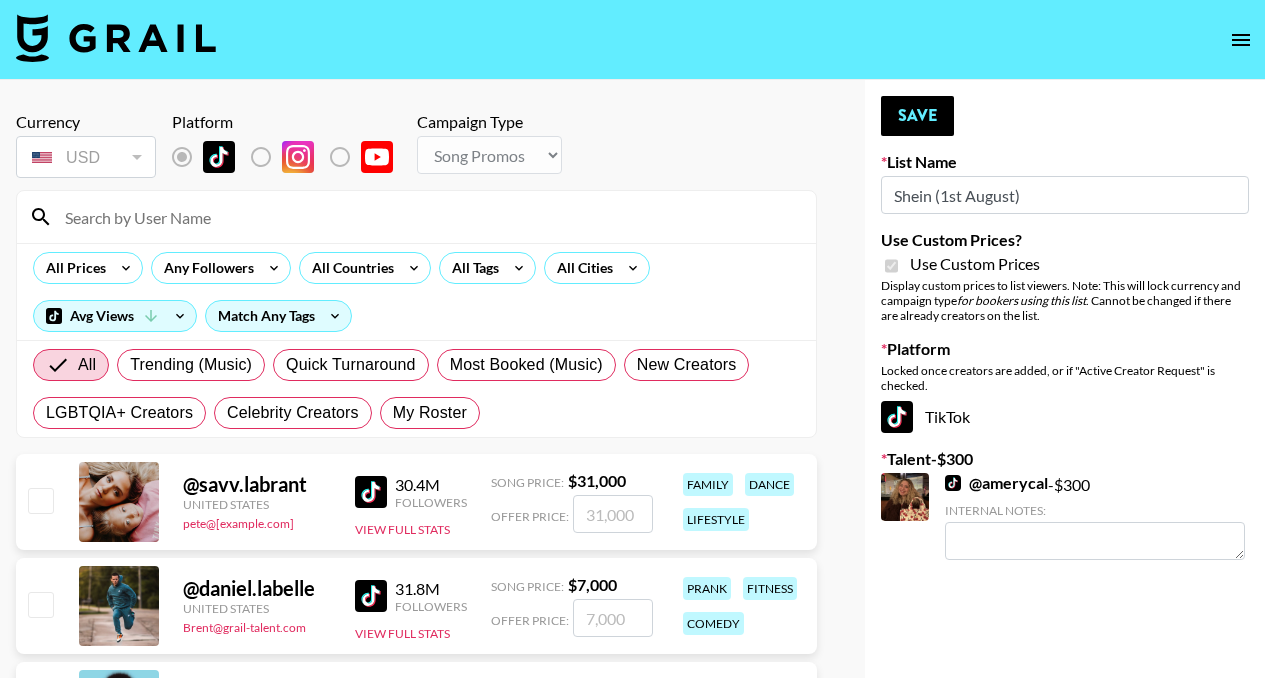 click at bounding box center [428, 217] 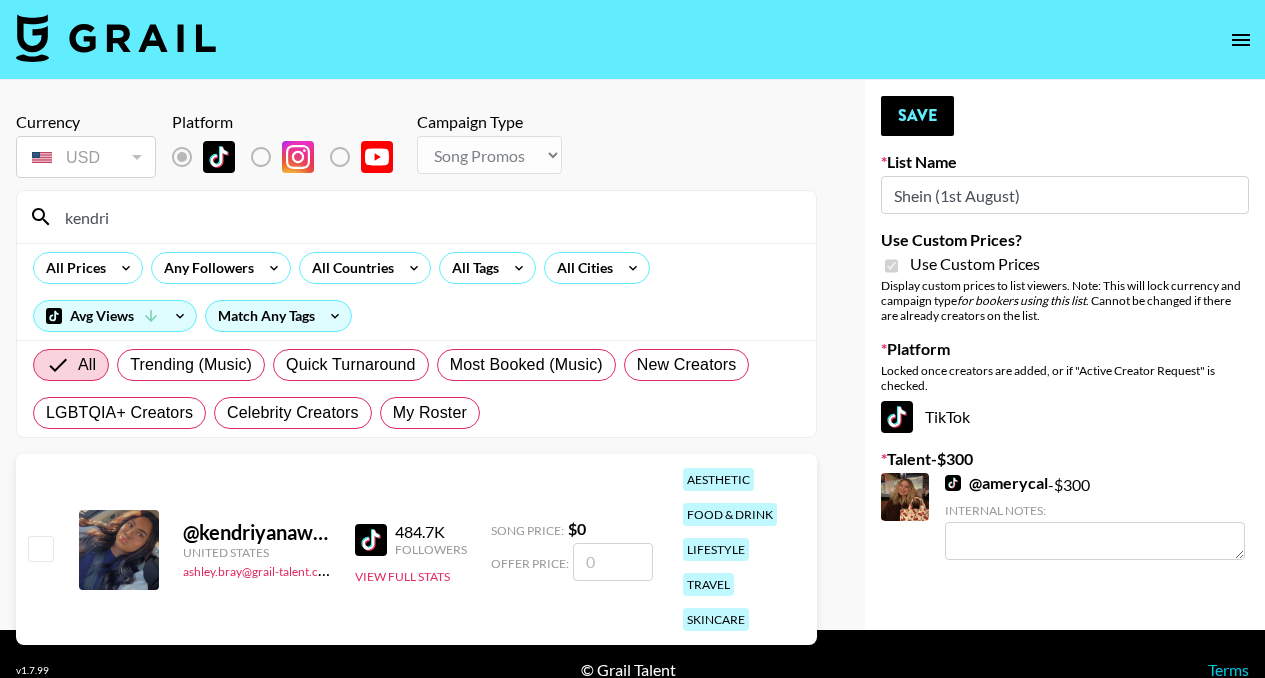 type on "kendri" 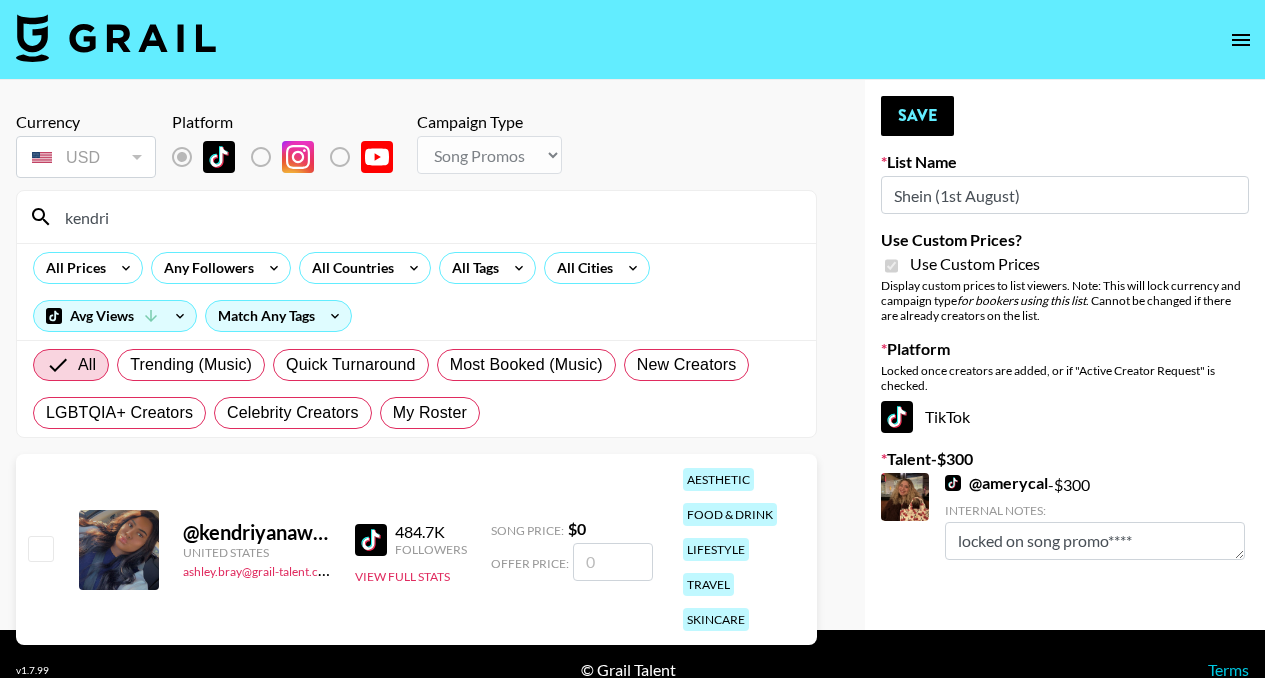click at bounding box center [613, 562] 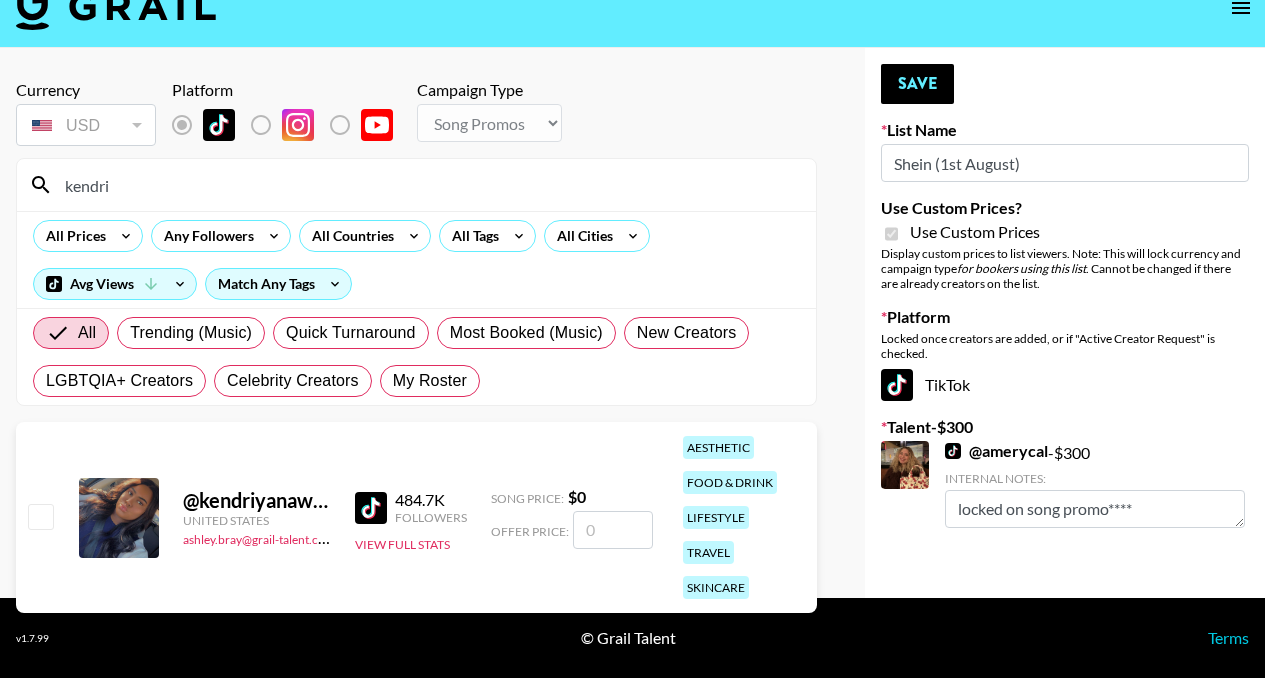 click at bounding box center (40, 516) 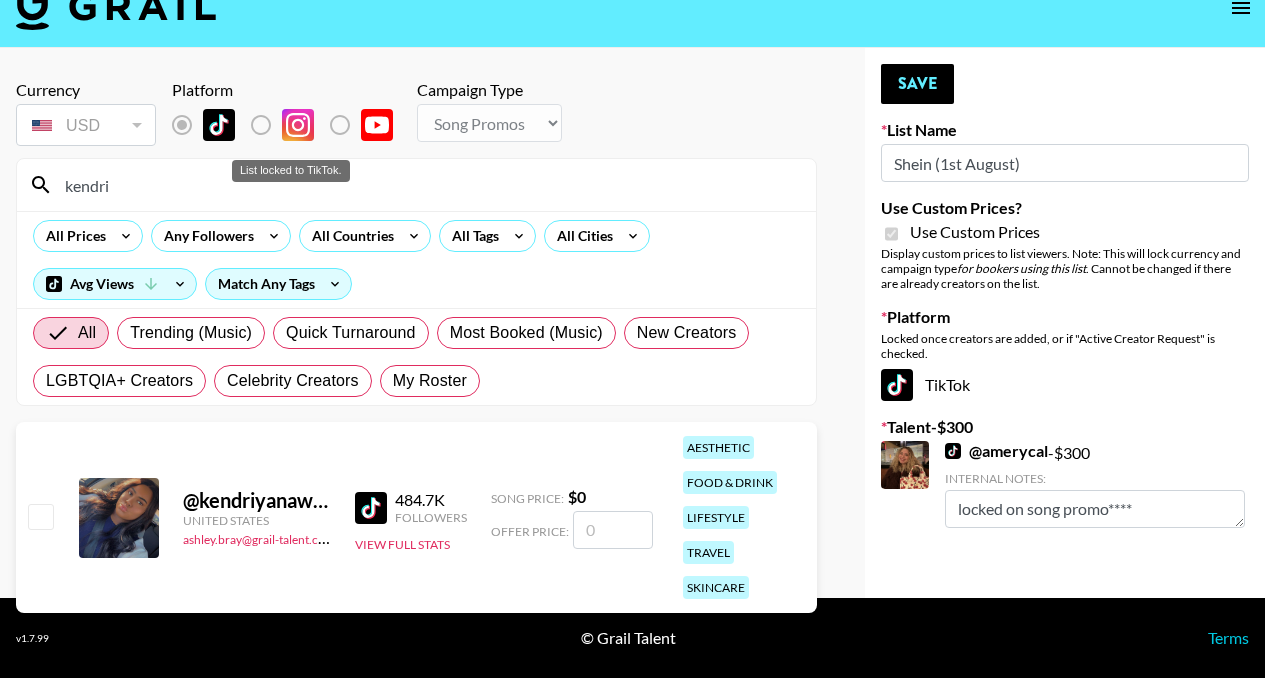 click at bounding box center [277, 125] 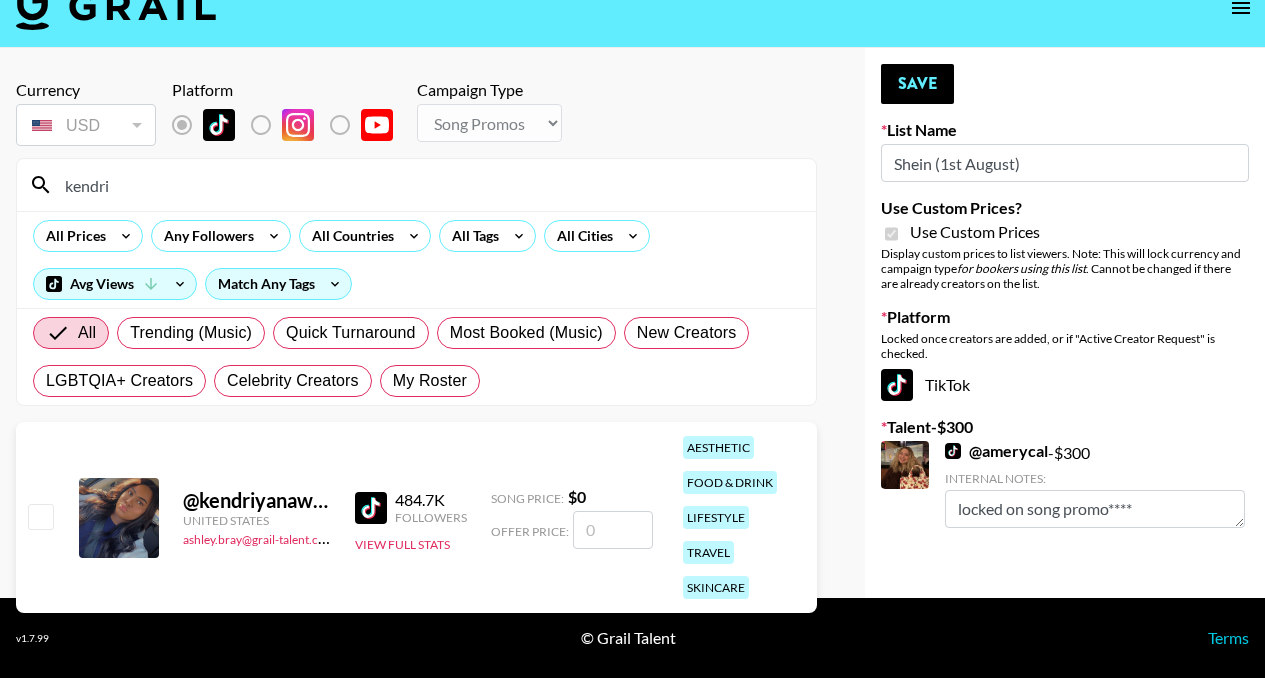 click at bounding box center (613, 530) 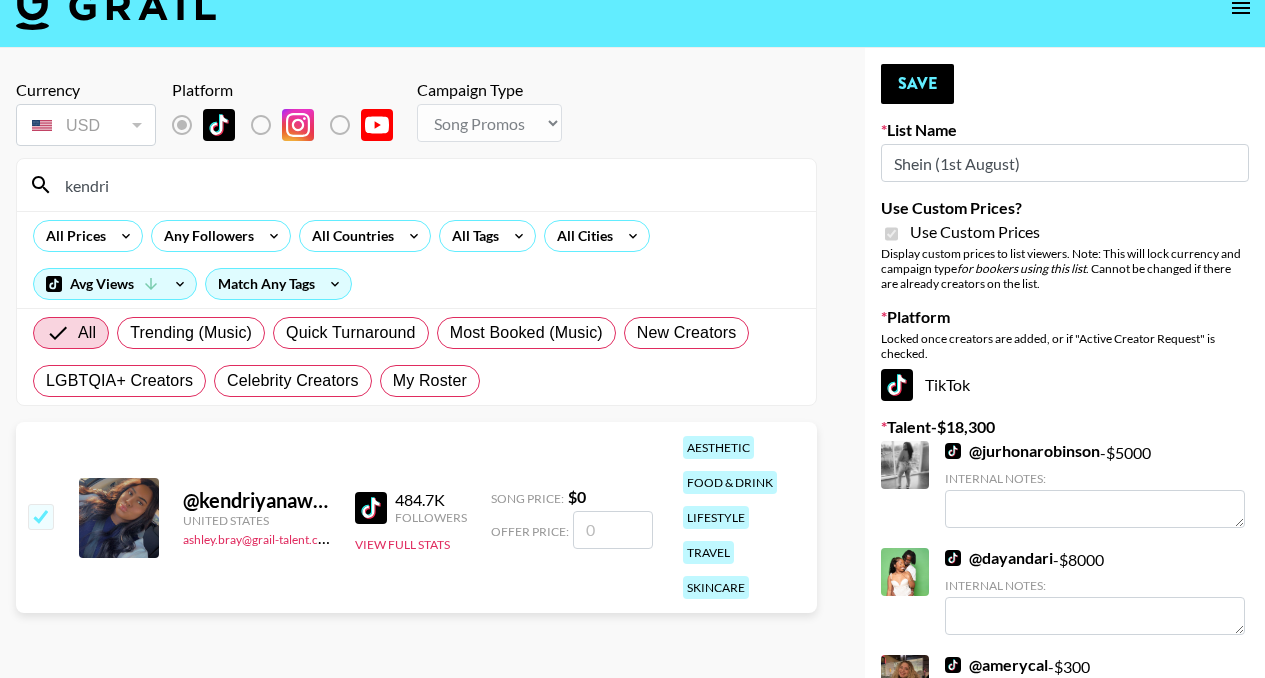 checkbox on "true" 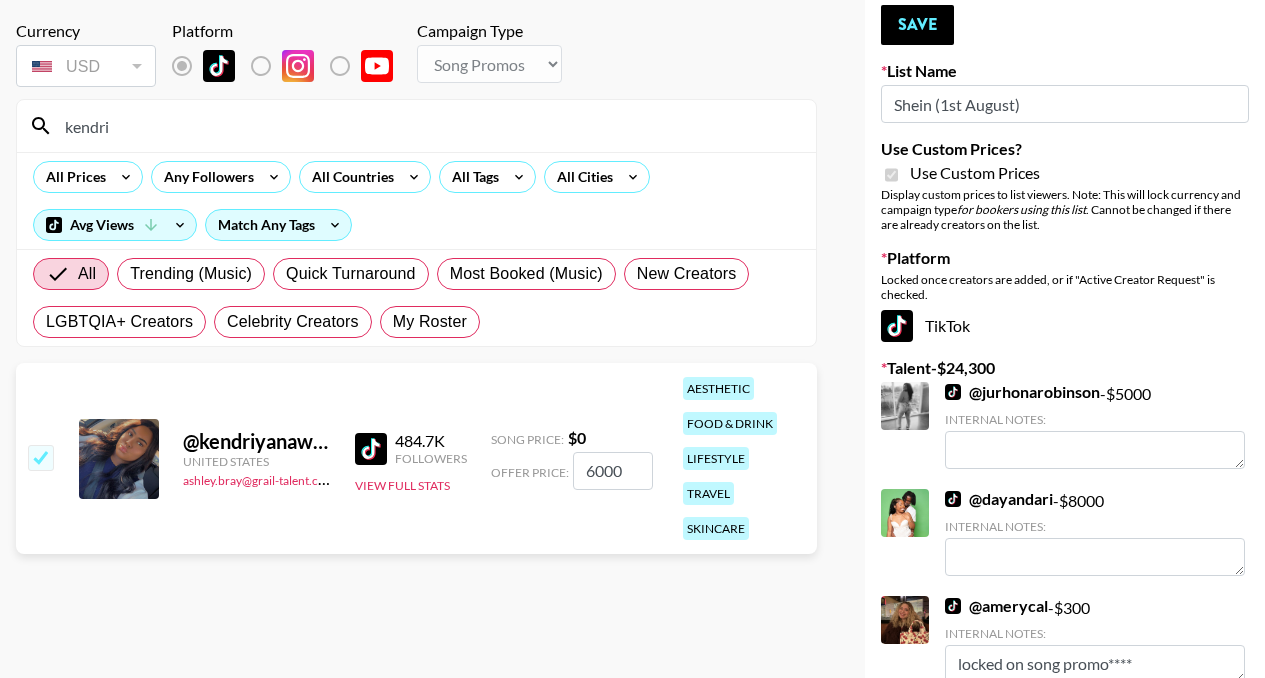 scroll, scrollTop: 104, scrollLeft: 0, axis: vertical 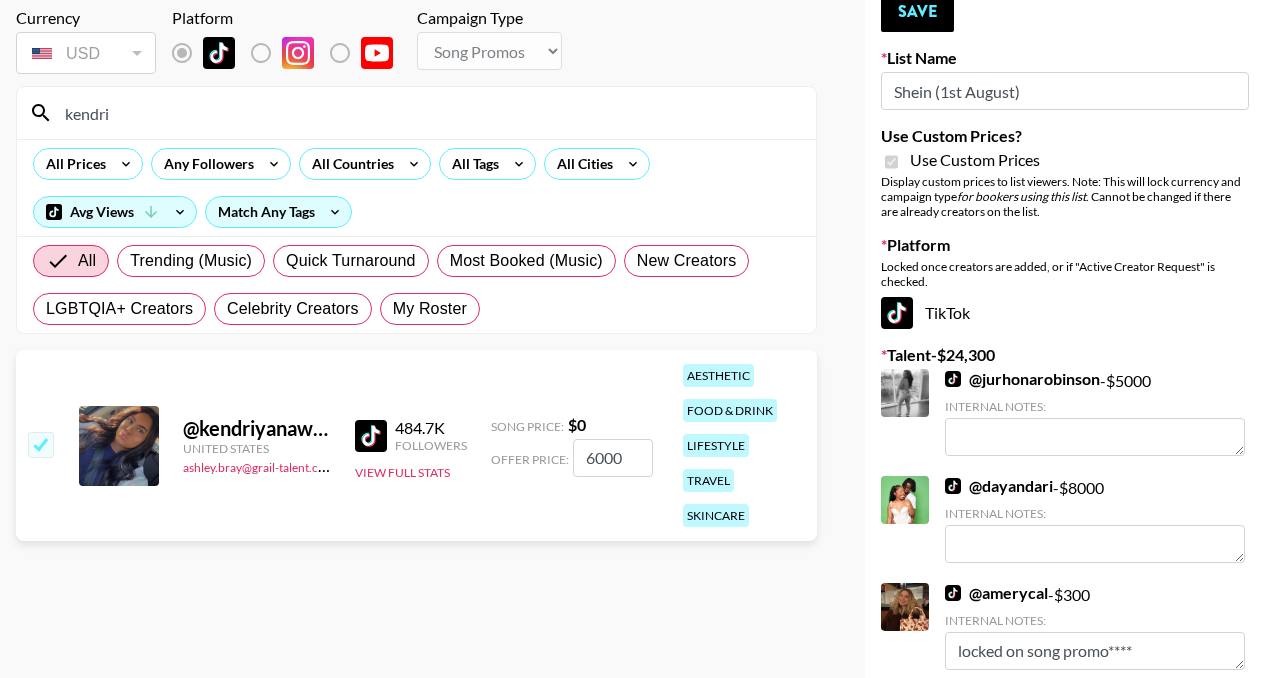 type on "6000" 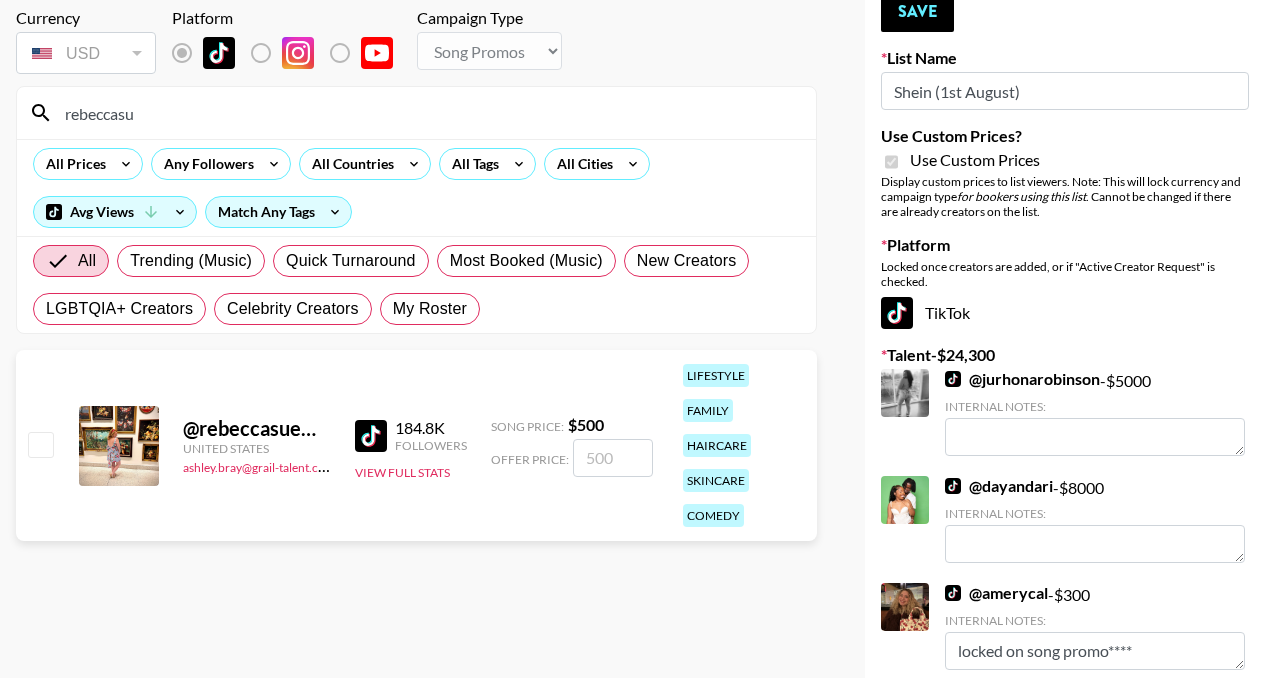 type on "rebeccasu" 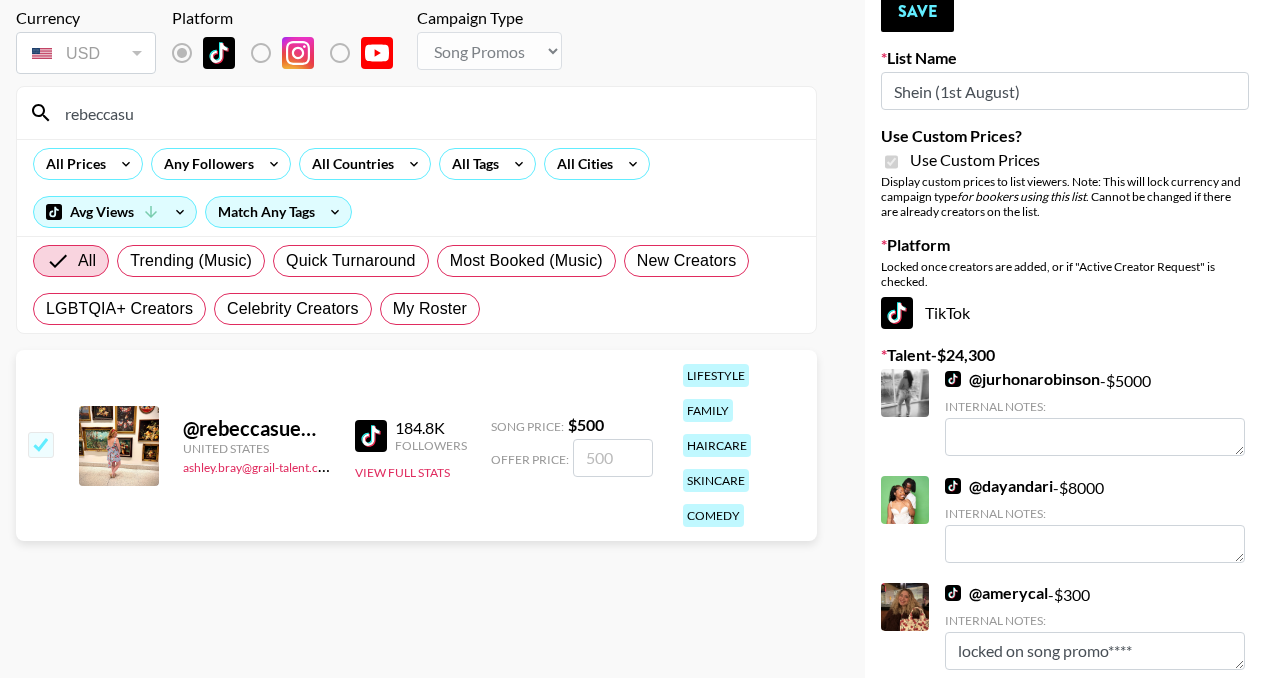checkbox on "true" 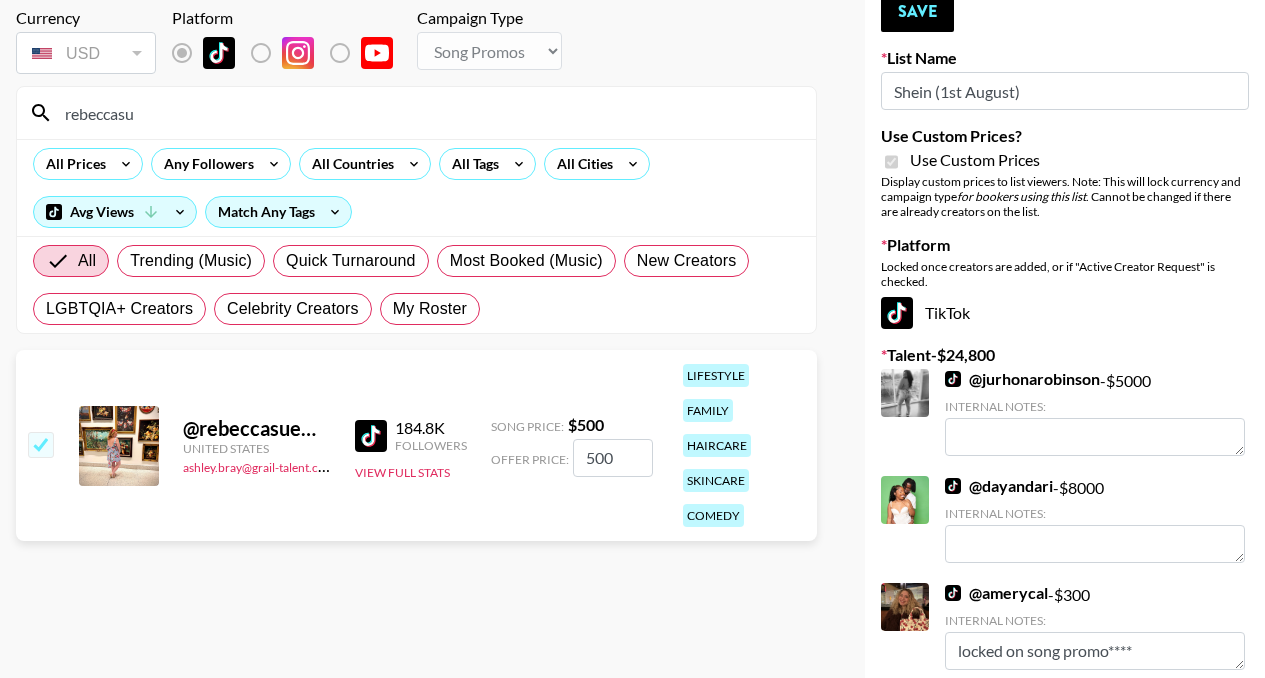 click on "500" at bounding box center (613, 458) 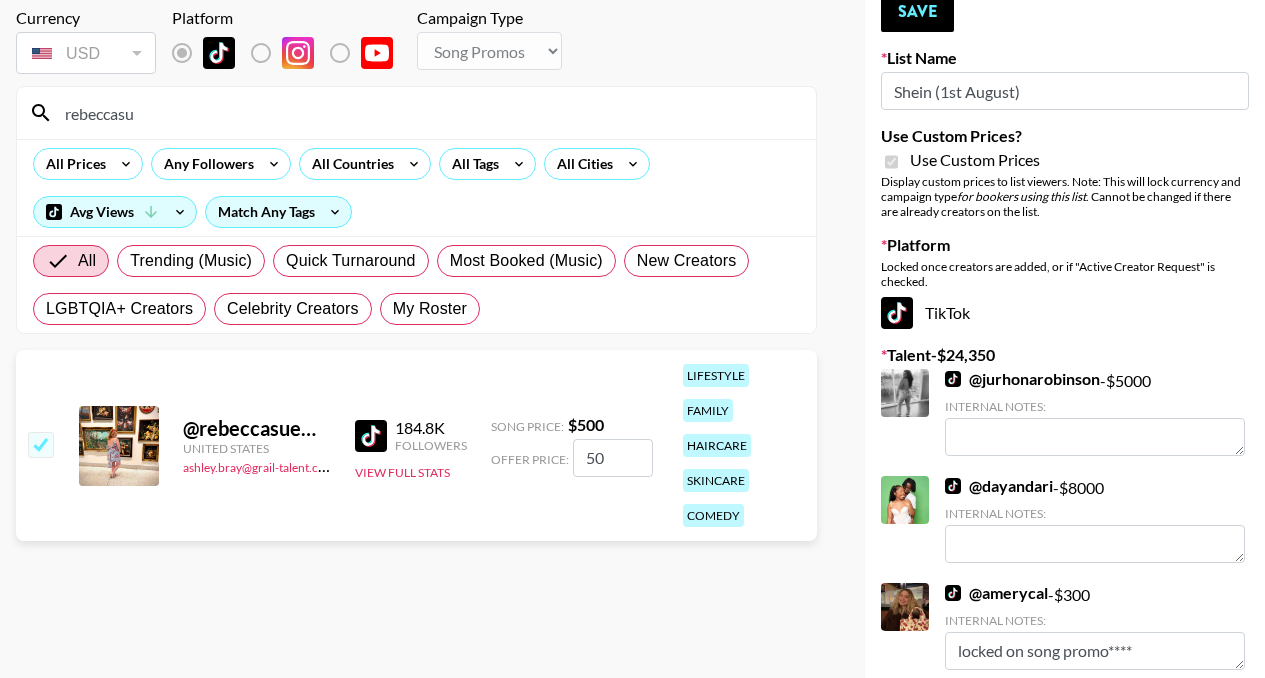 type on "5" 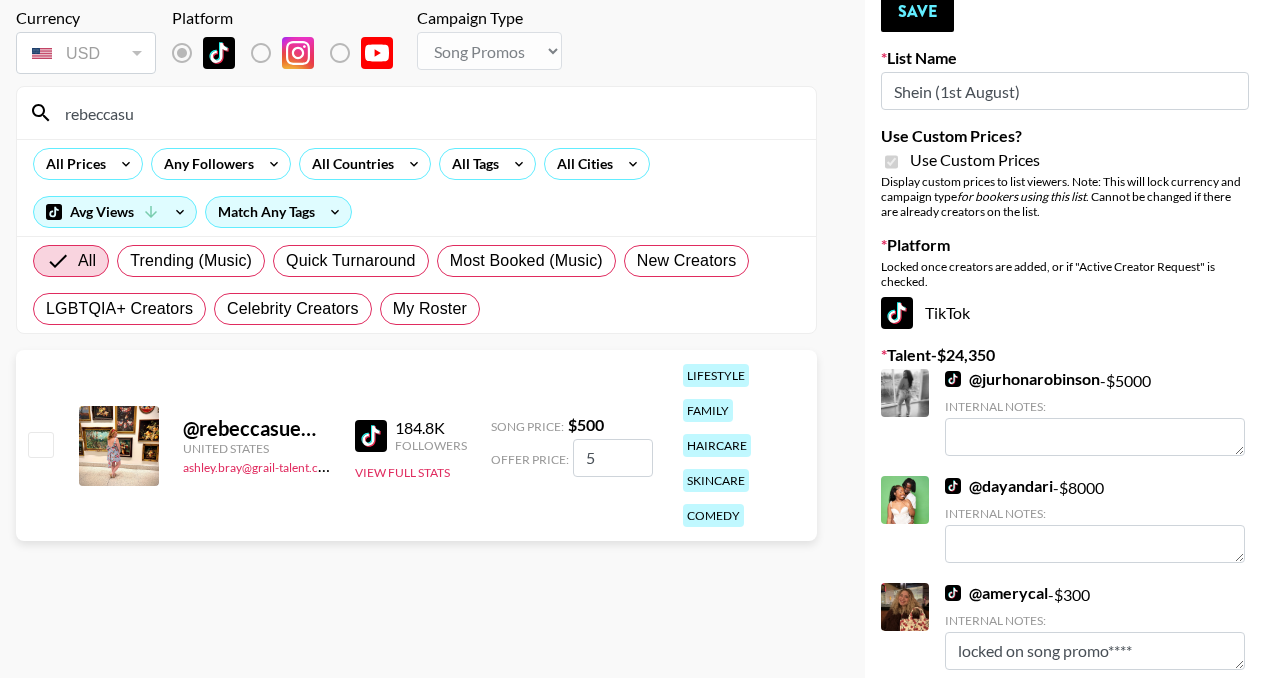 checkbox on "false" 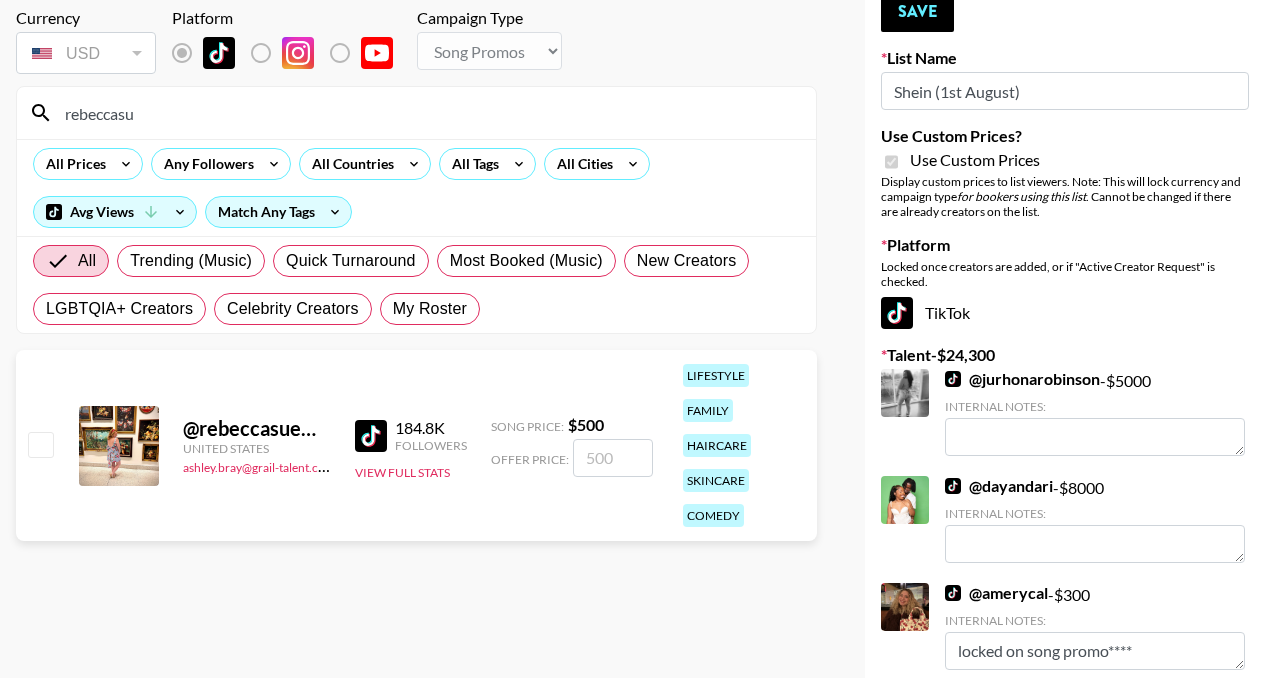 checkbox on "true" 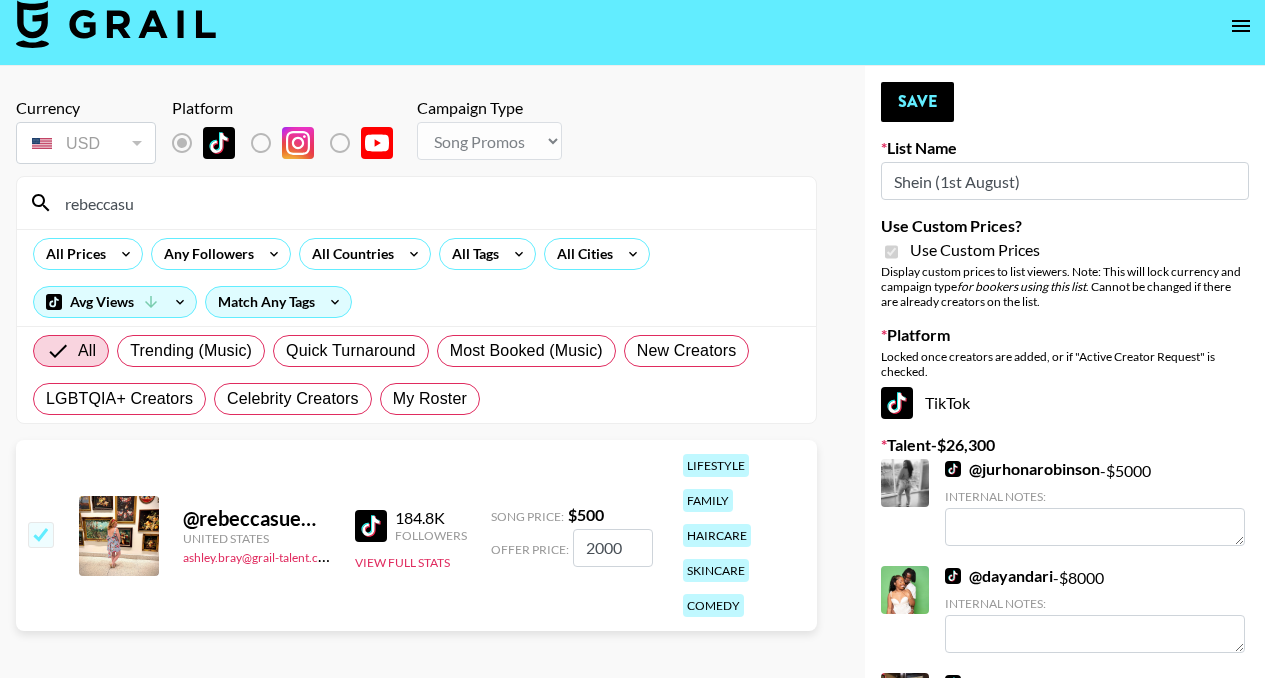 scroll, scrollTop: 0, scrollLeft: 0, axis: both 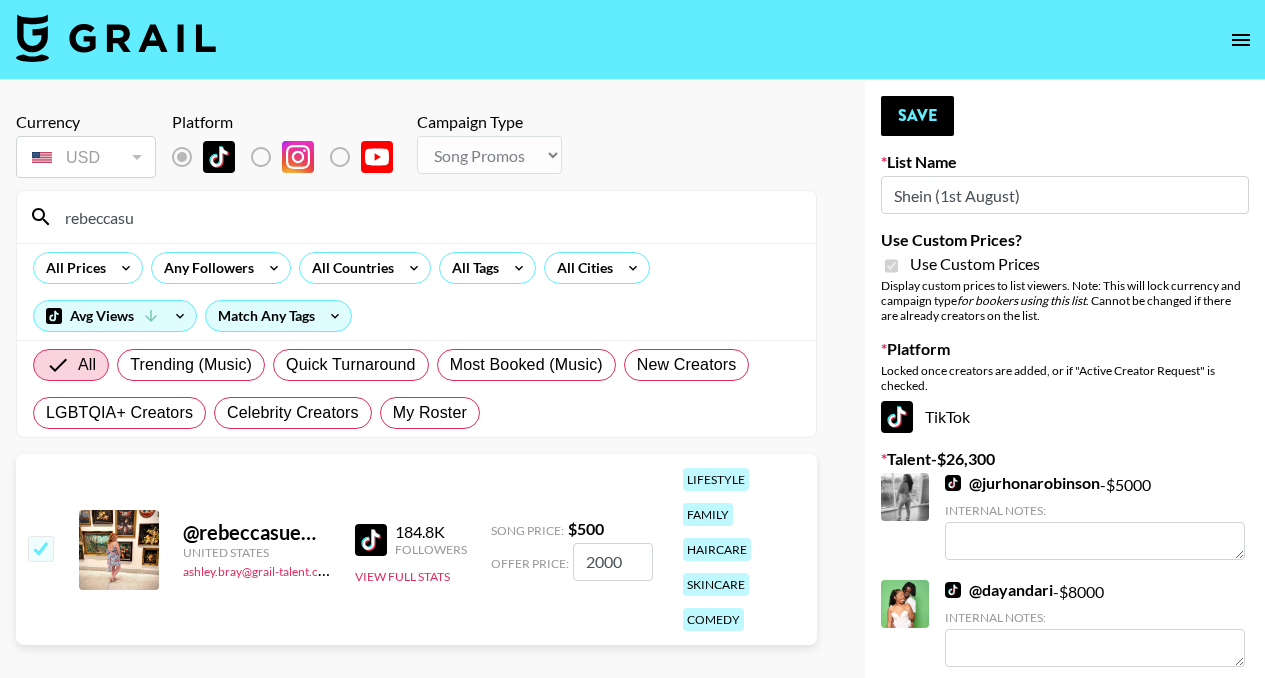 type on "2000" 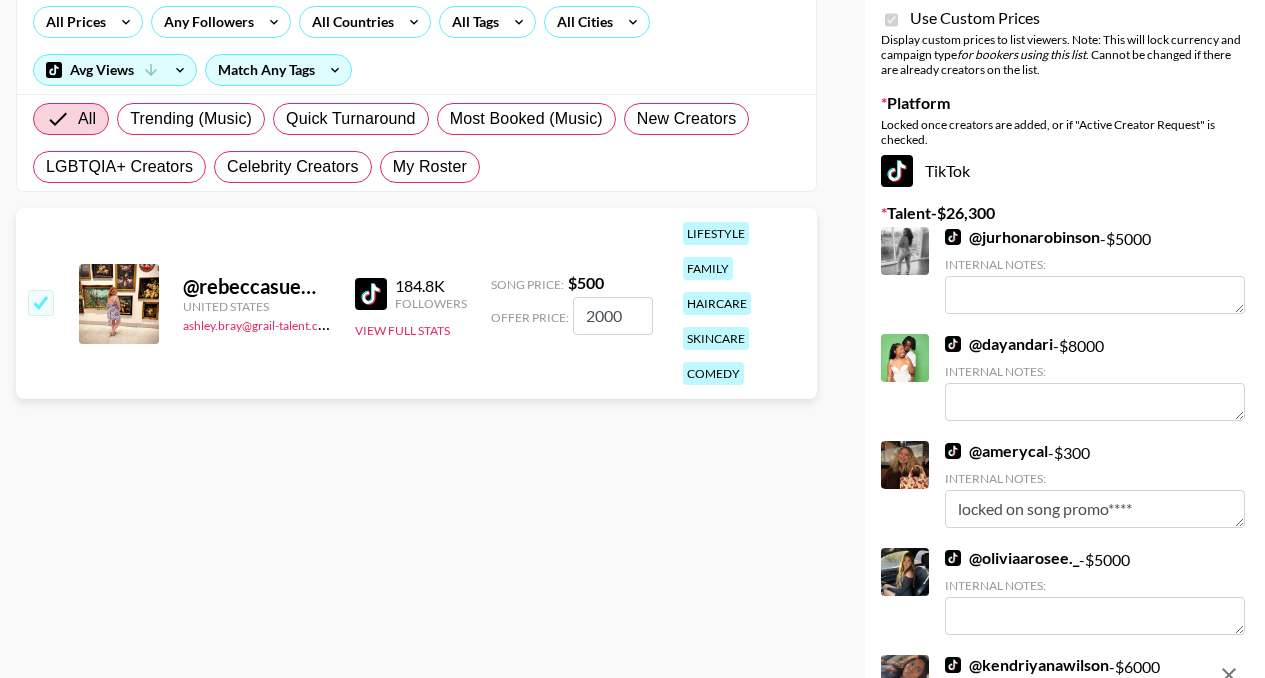 scroll, scrollTop: 0, scrollLeft: 0, axis: both 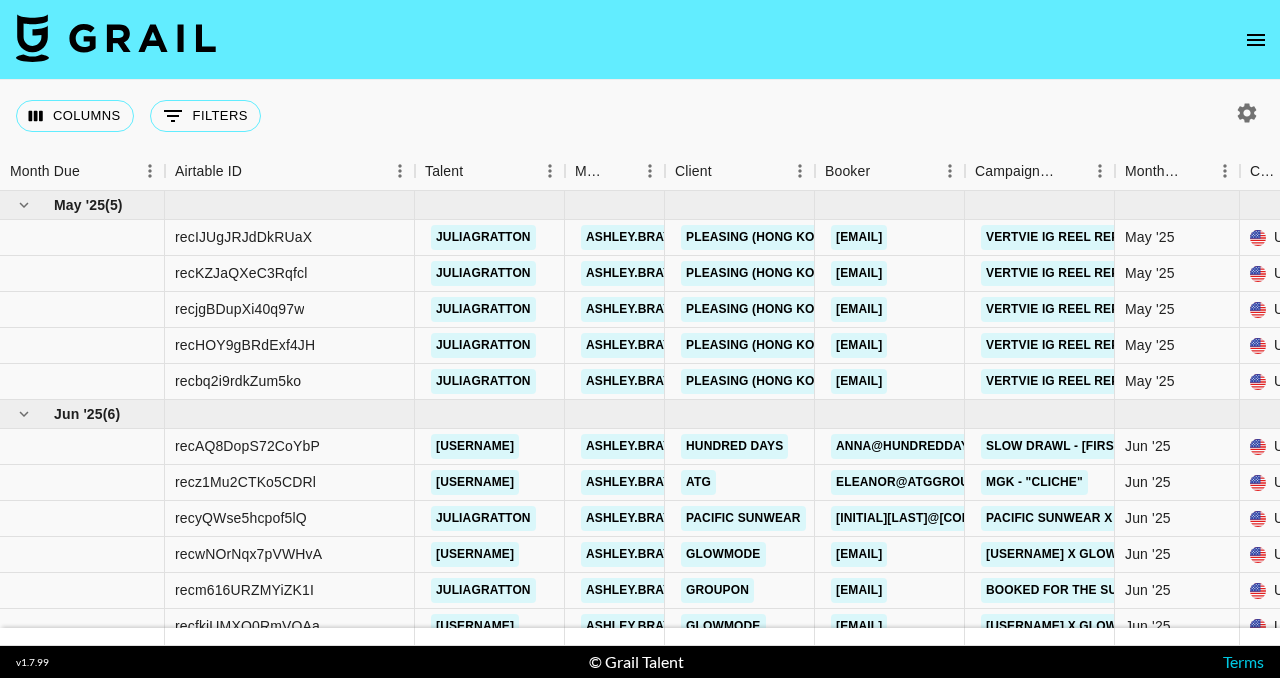 click 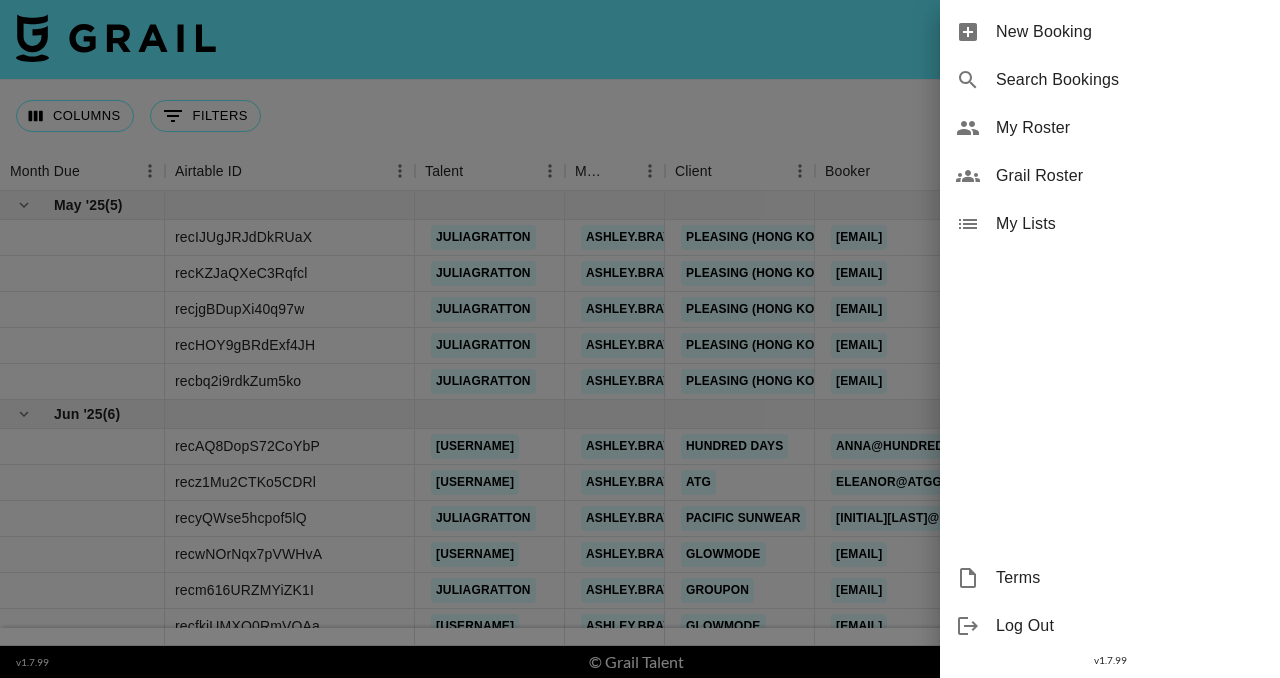 click on "My Roster" at bounding box center [1130, 128] 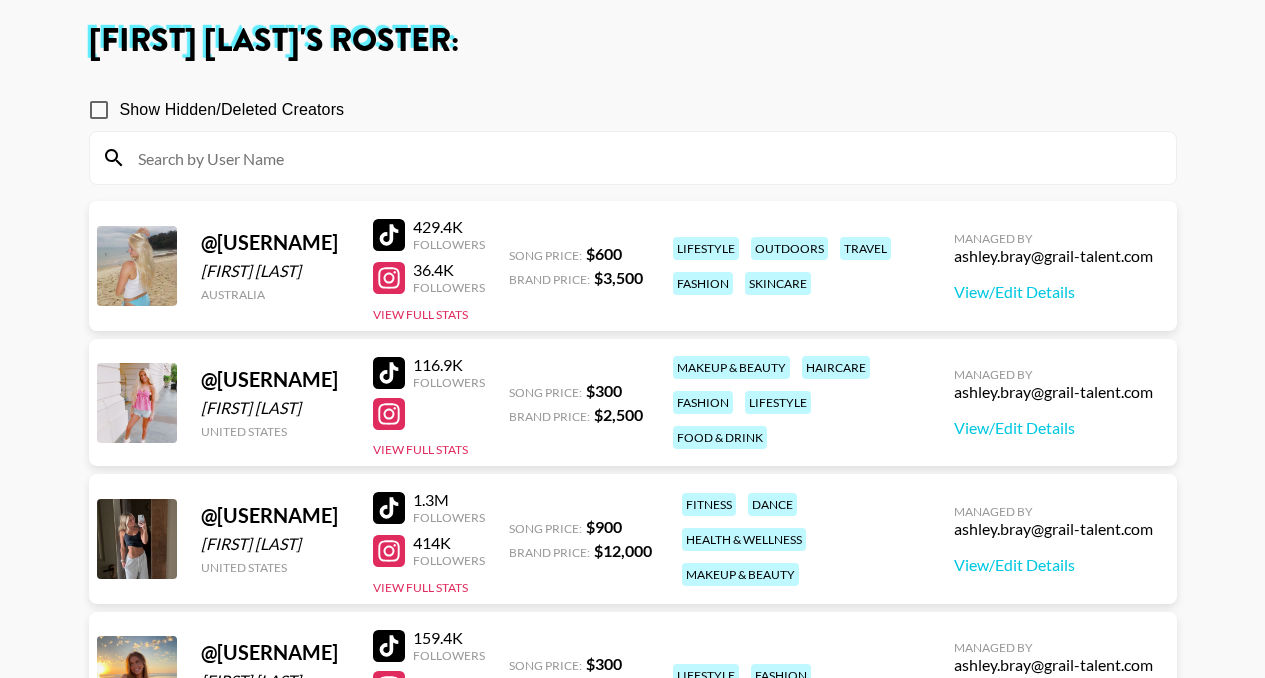 scroll, scrollTop: 94, scrollLeft: 0, axis: vertical 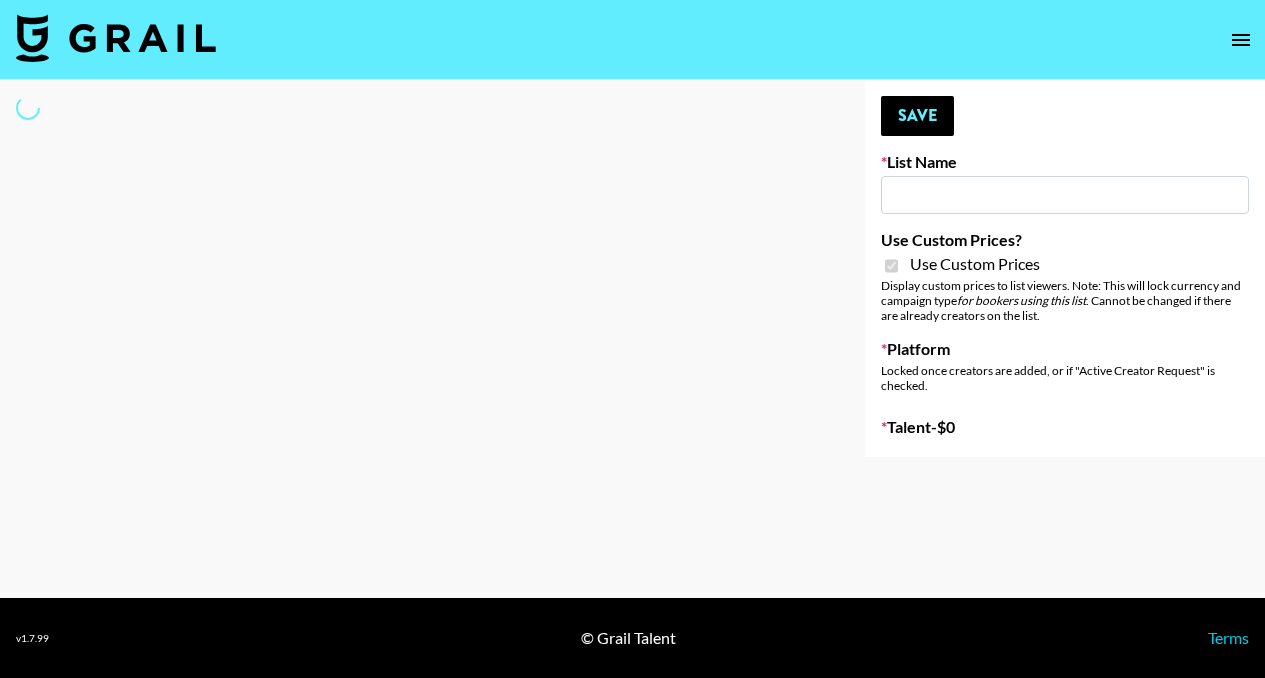 type on "Shein (1st August)" 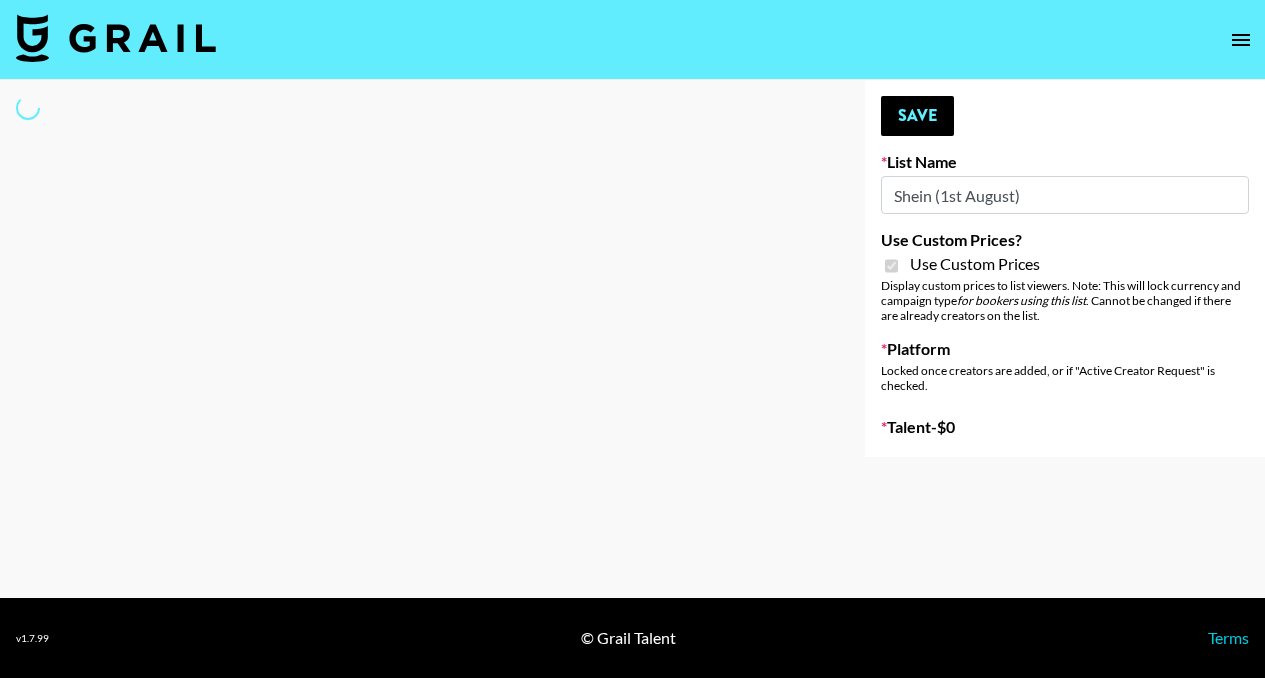 select on "Song" 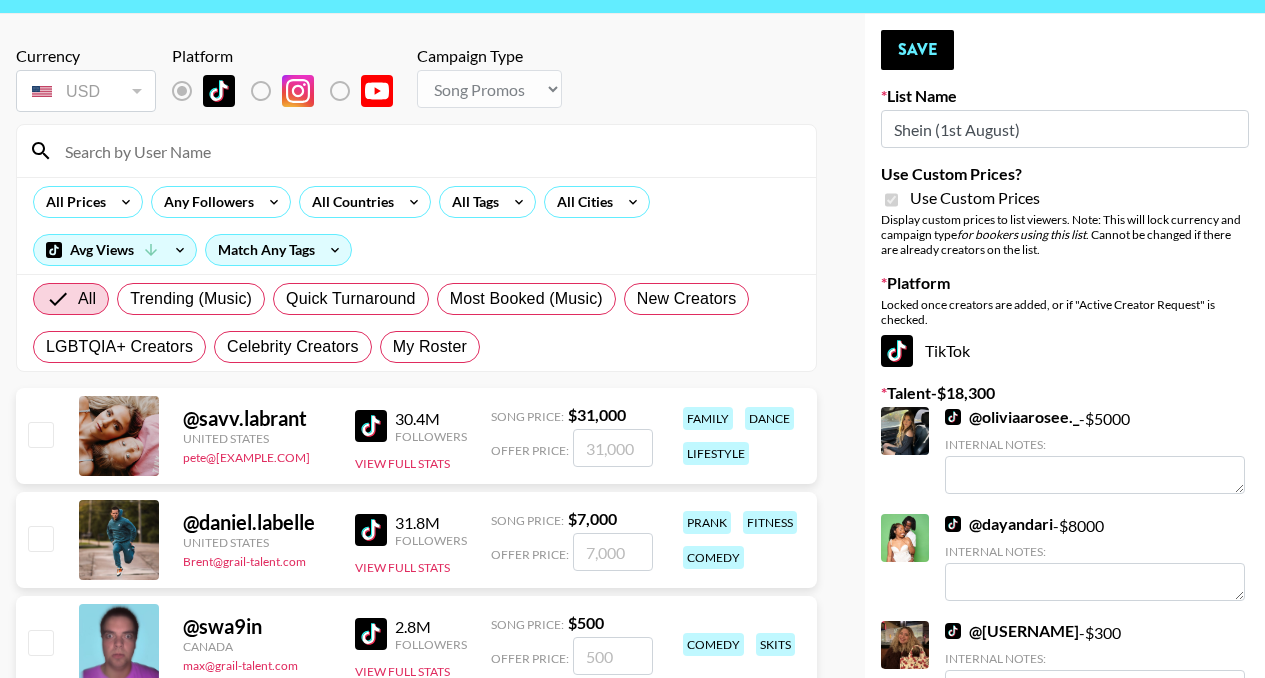 scroll, scrollTop: 0, scrollLeft: 0, axis: both 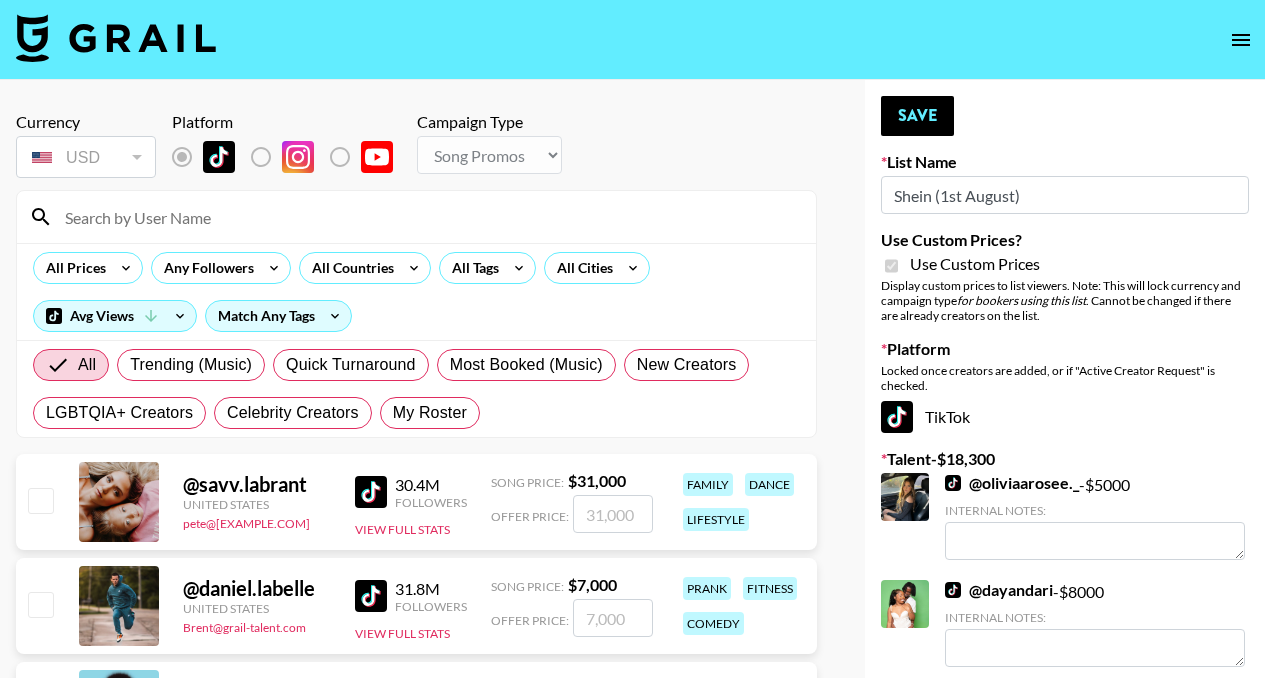 click at bounding box center [428, 217] 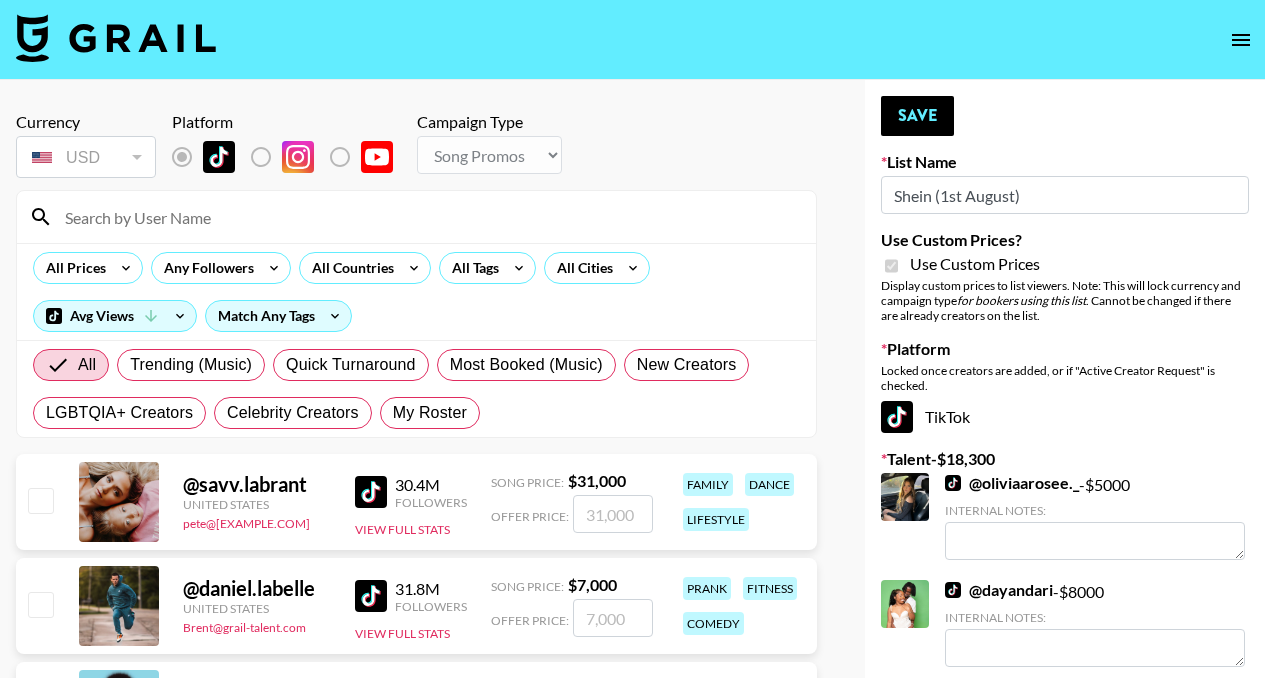 type on "rebeccasue" 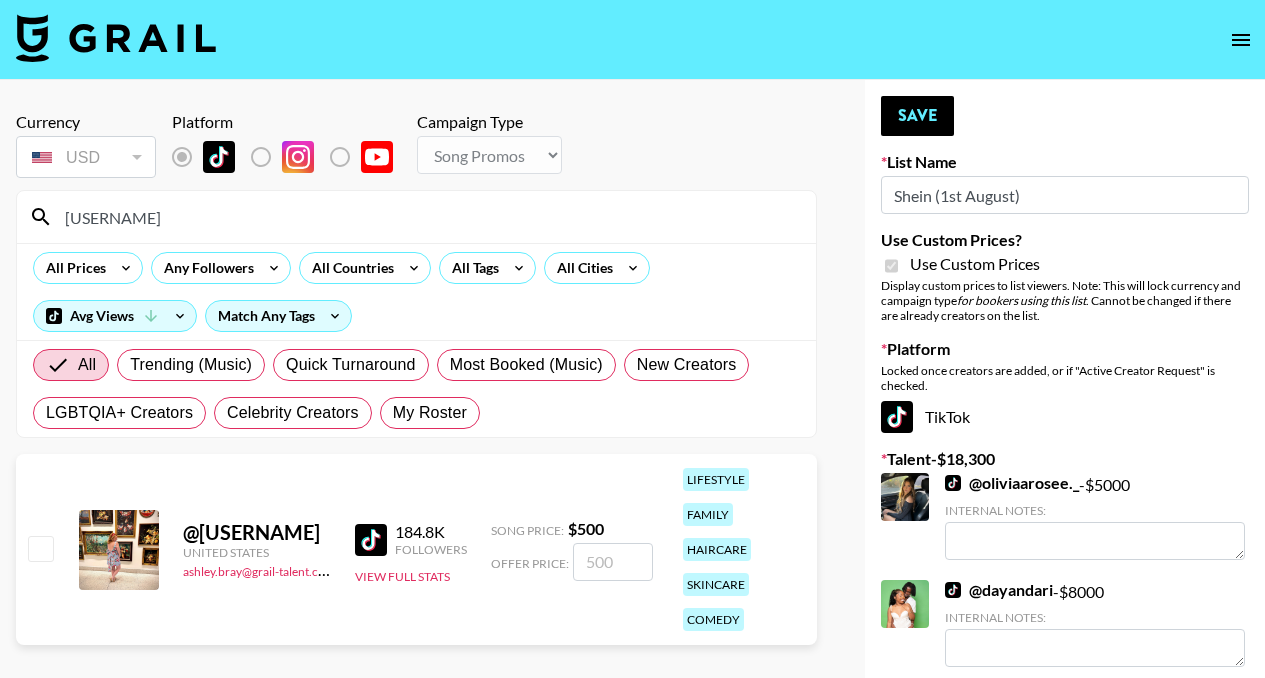 click at bounding box center [40, 548] 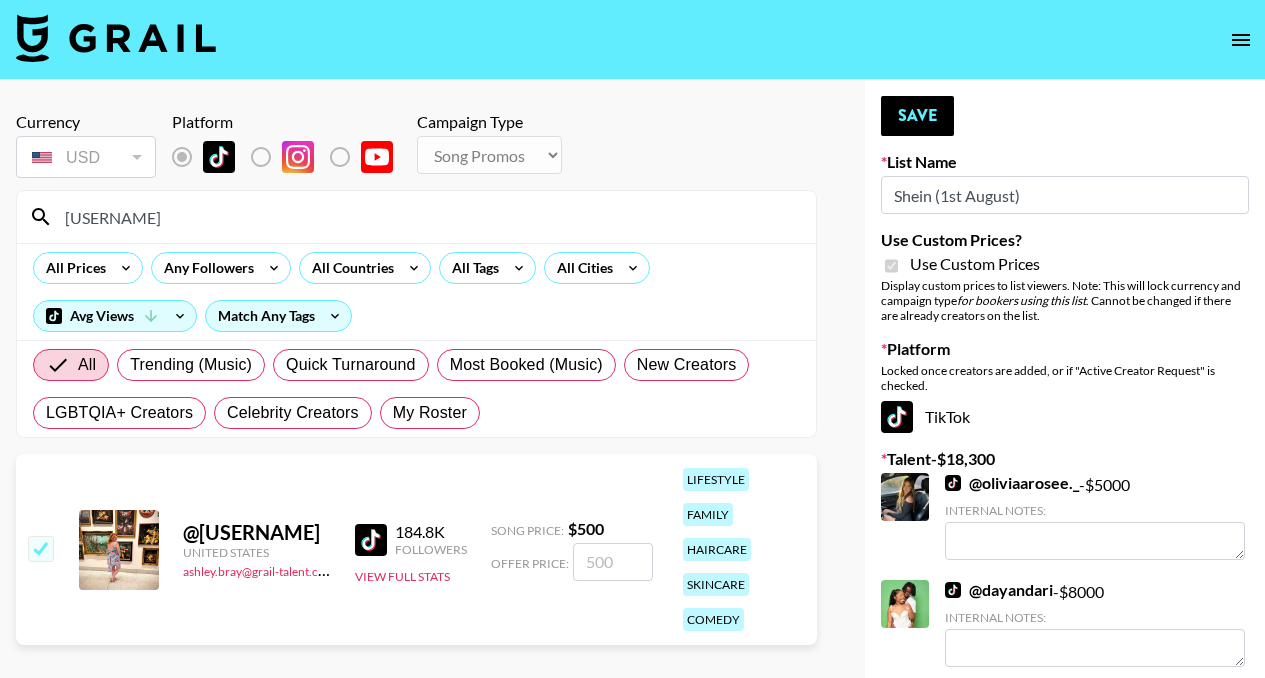 checkbox on "true" 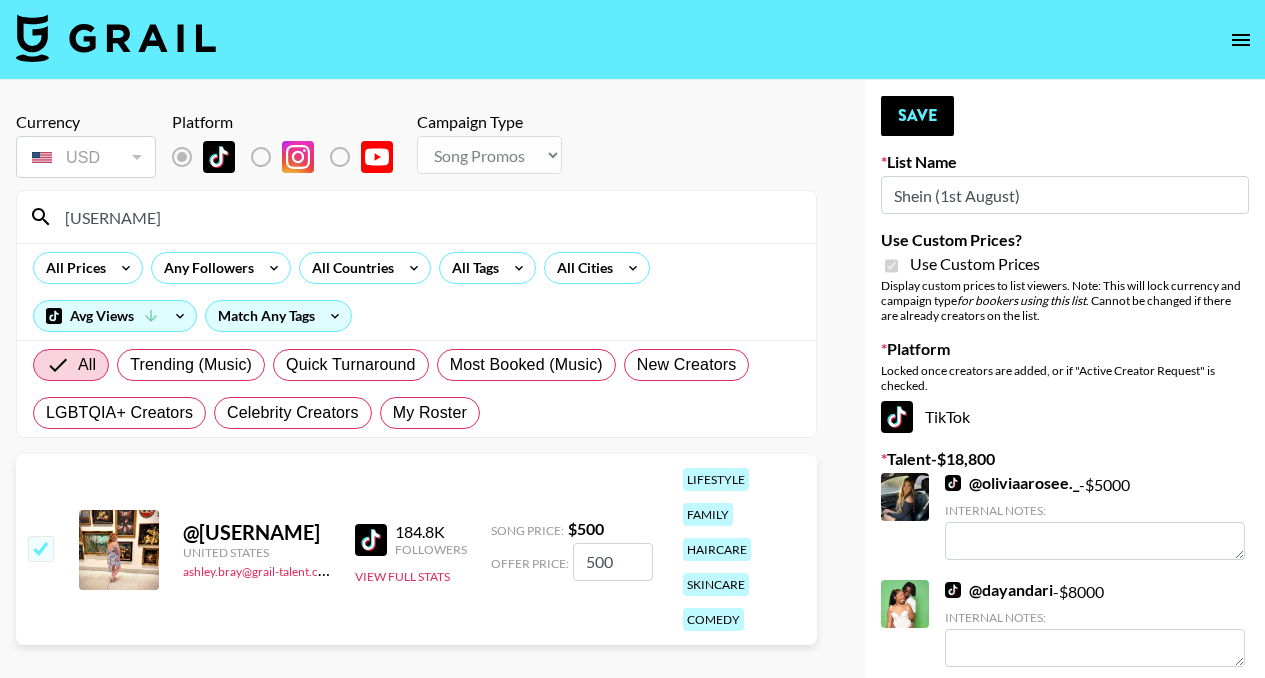 click on "rebeccasue" at bounding box center [428, 217] 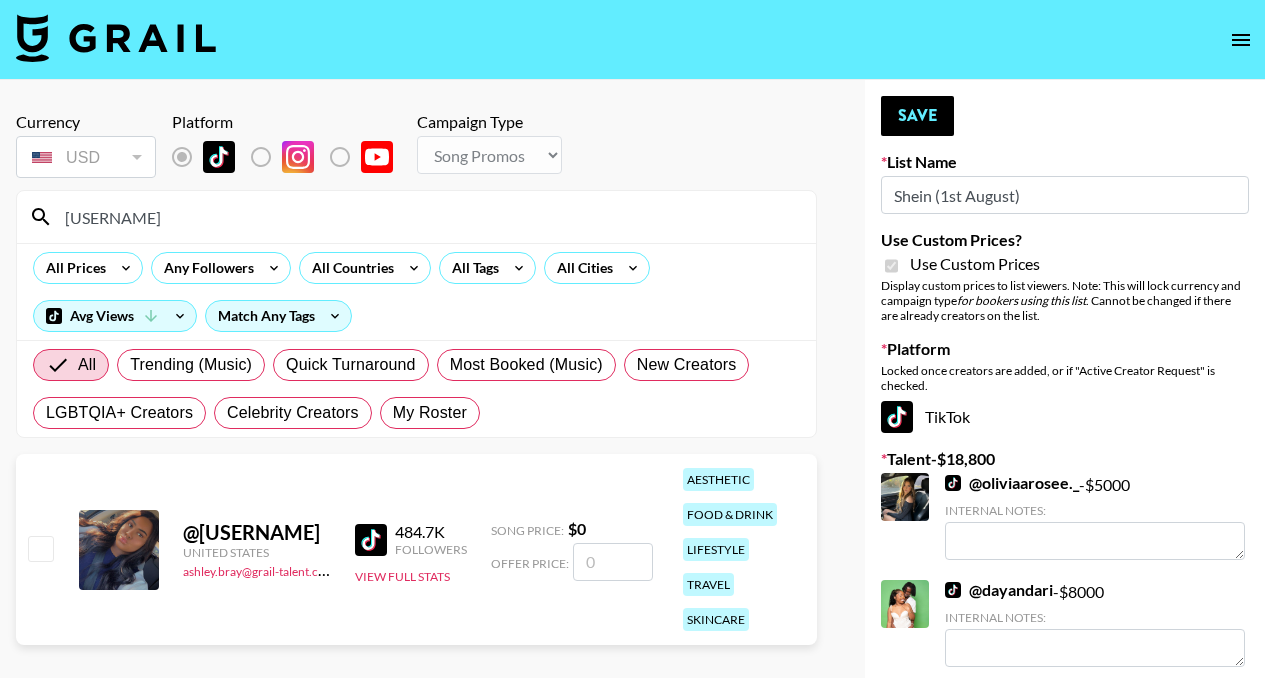 type on "kendri" 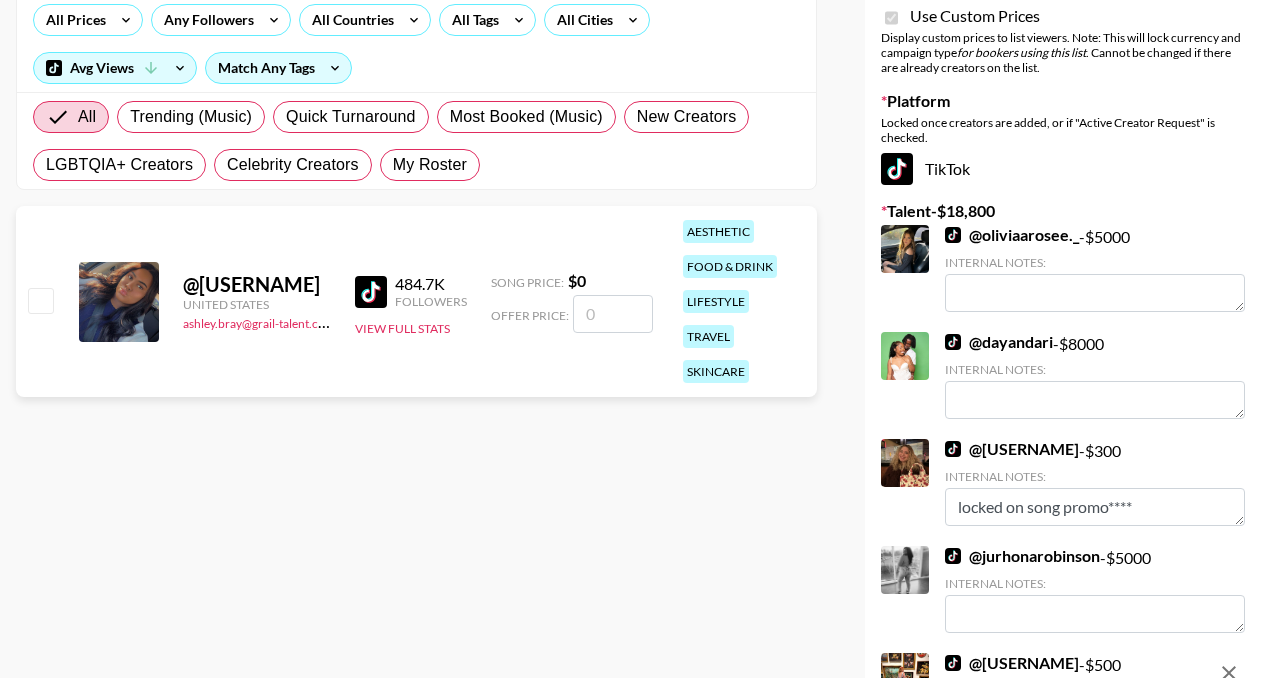 scroll, scrollTop: 426, scrollLeft: 0, axis: vertical 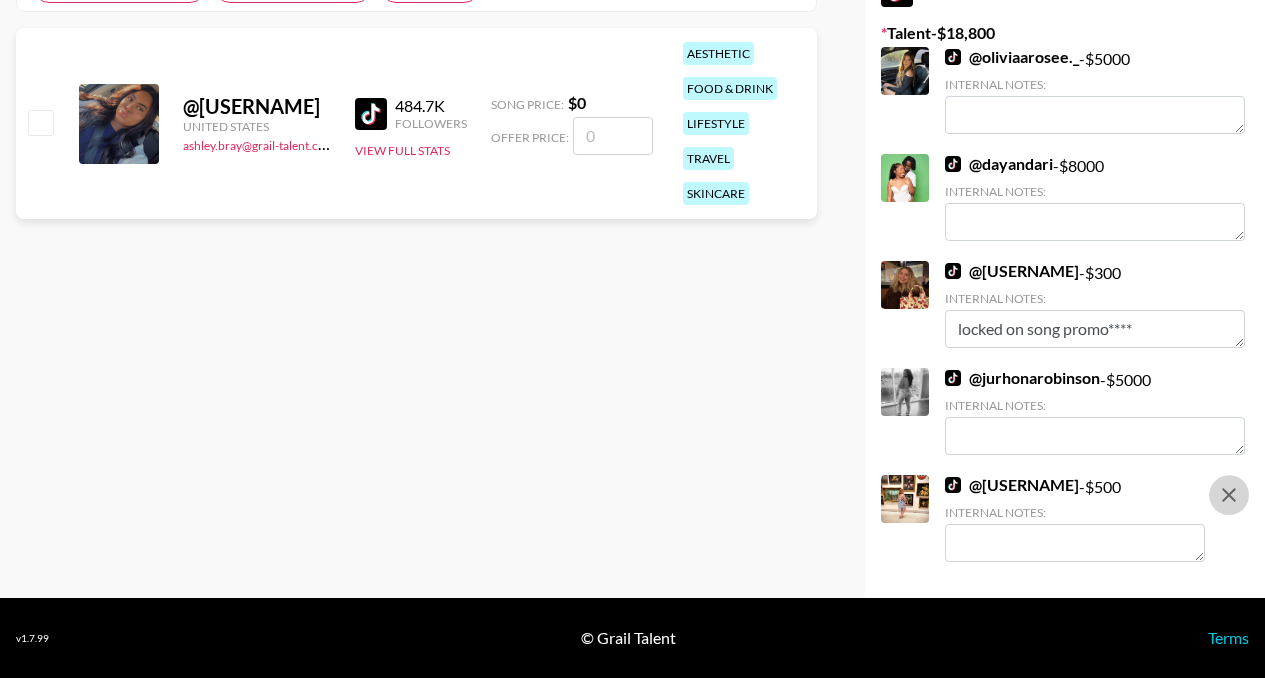 click 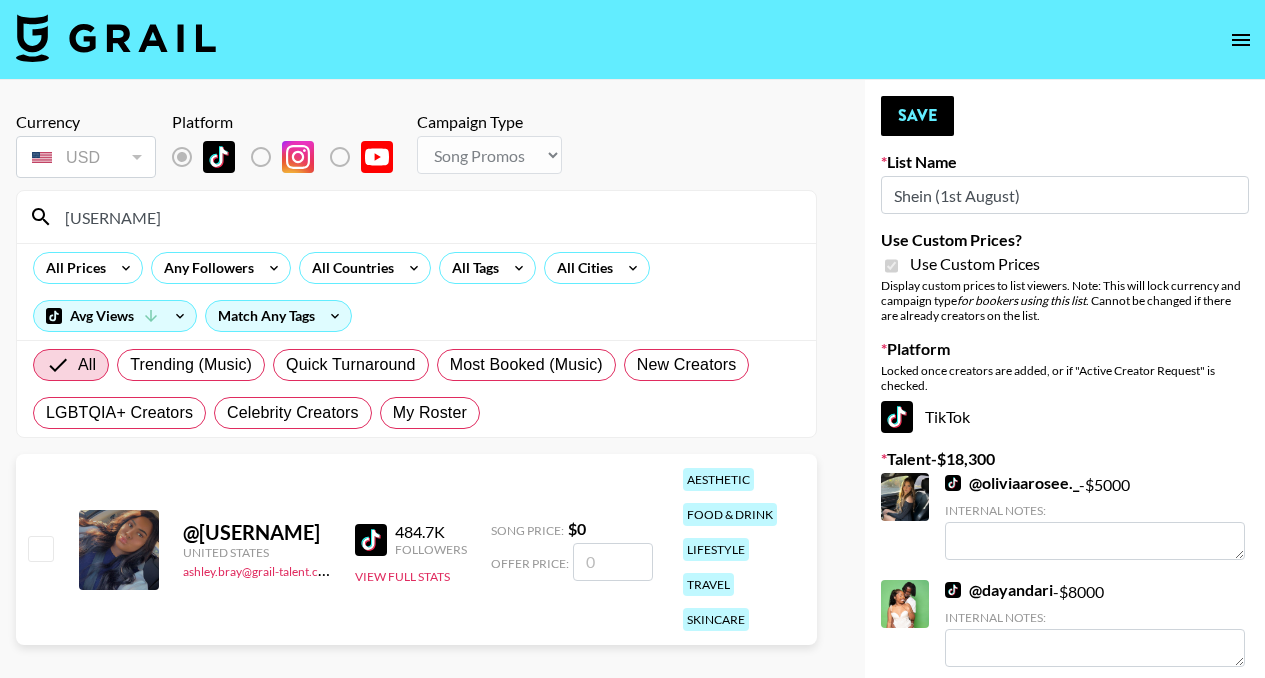 scroll, scrollTop: 1, scrollLeft: 0, axis: vertical 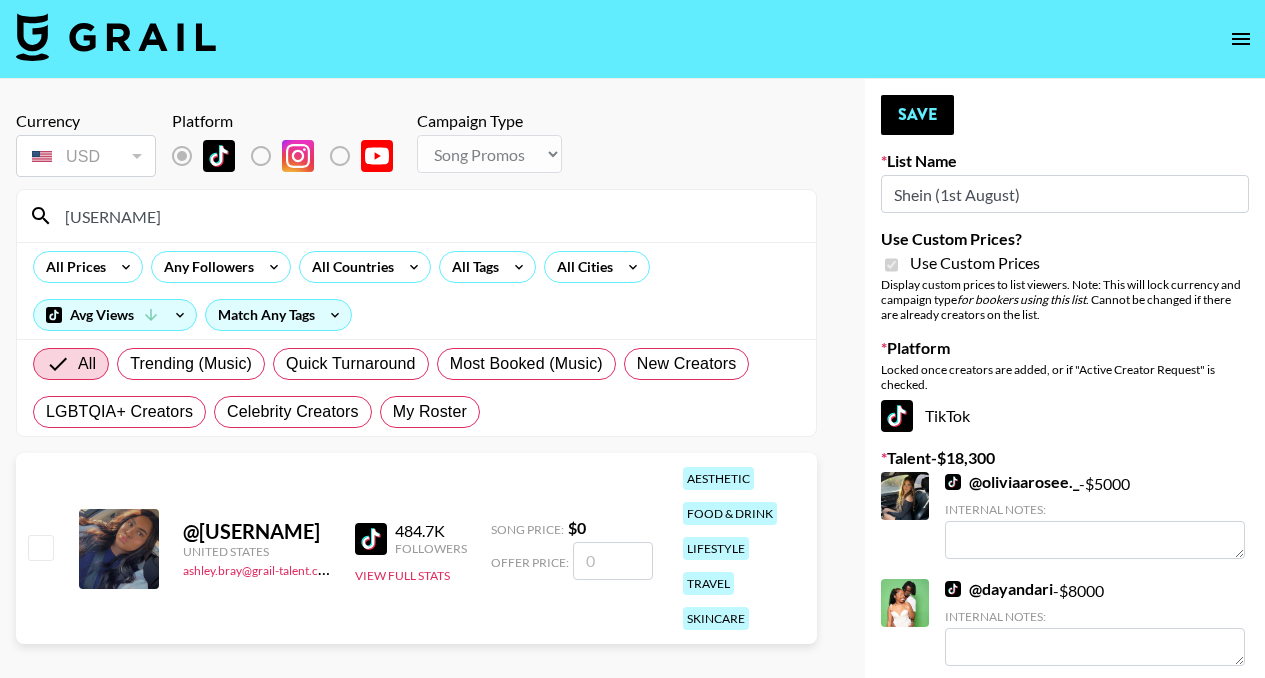 click at bounding box center (613, 561) 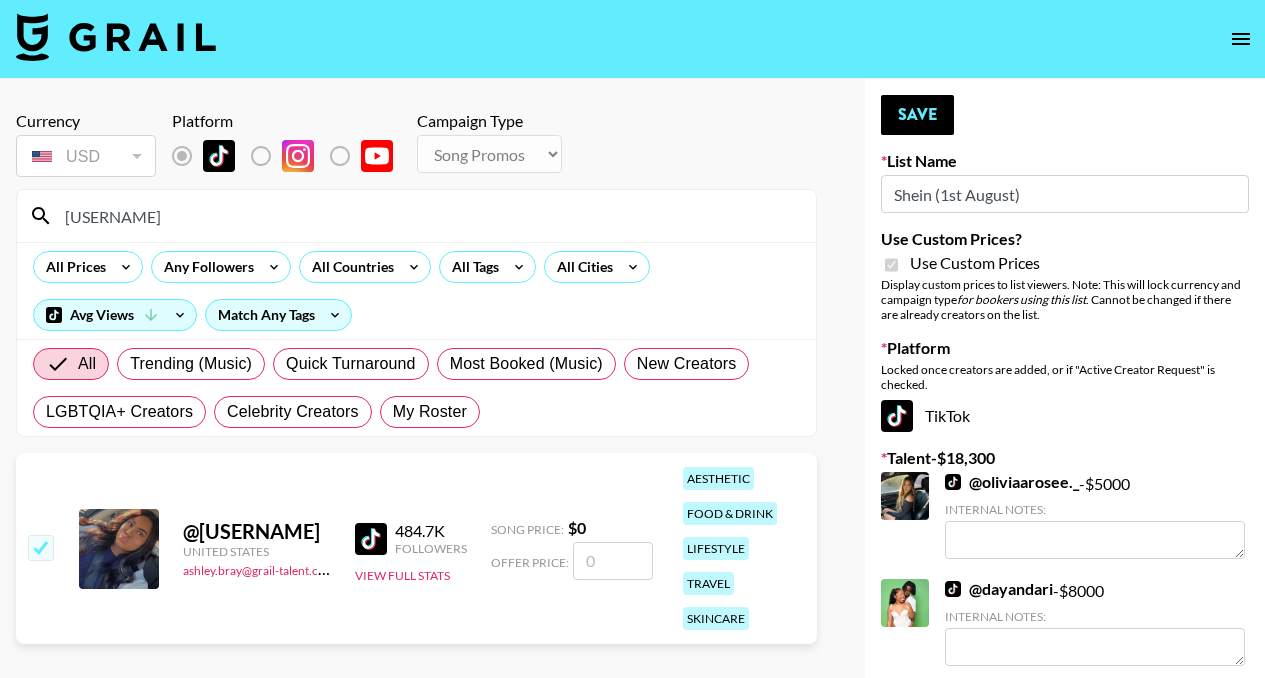 checkbox on "true" 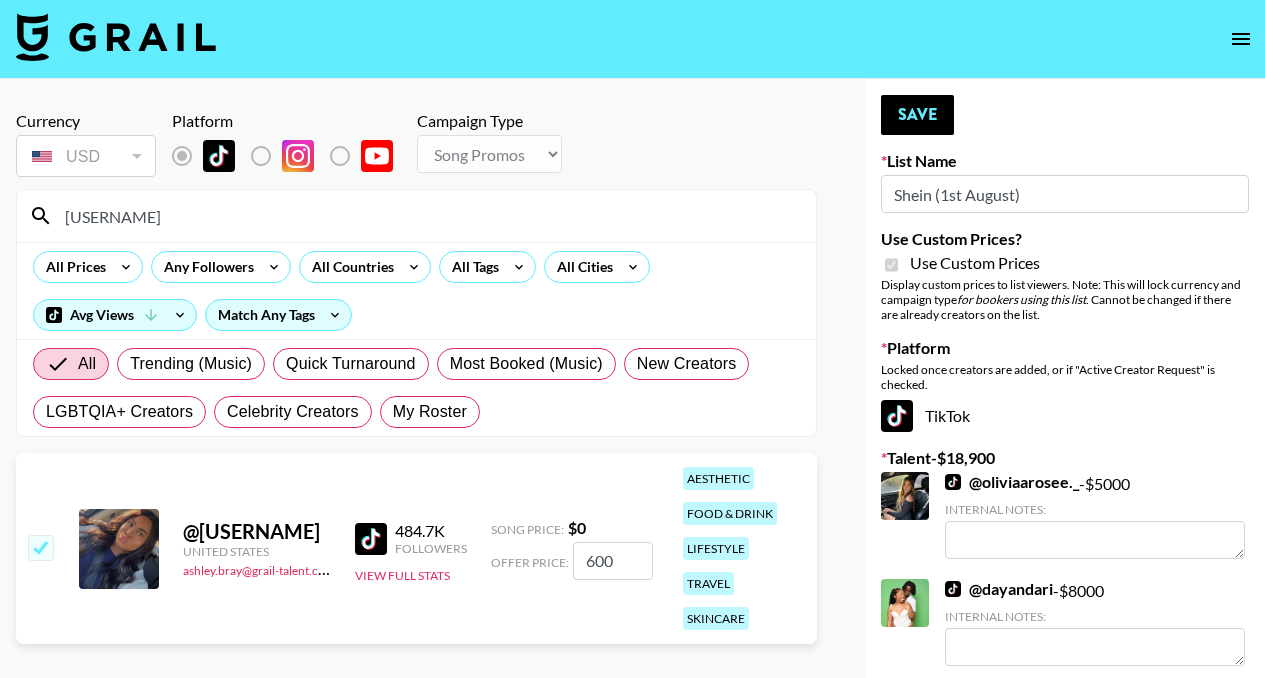type on "6000" 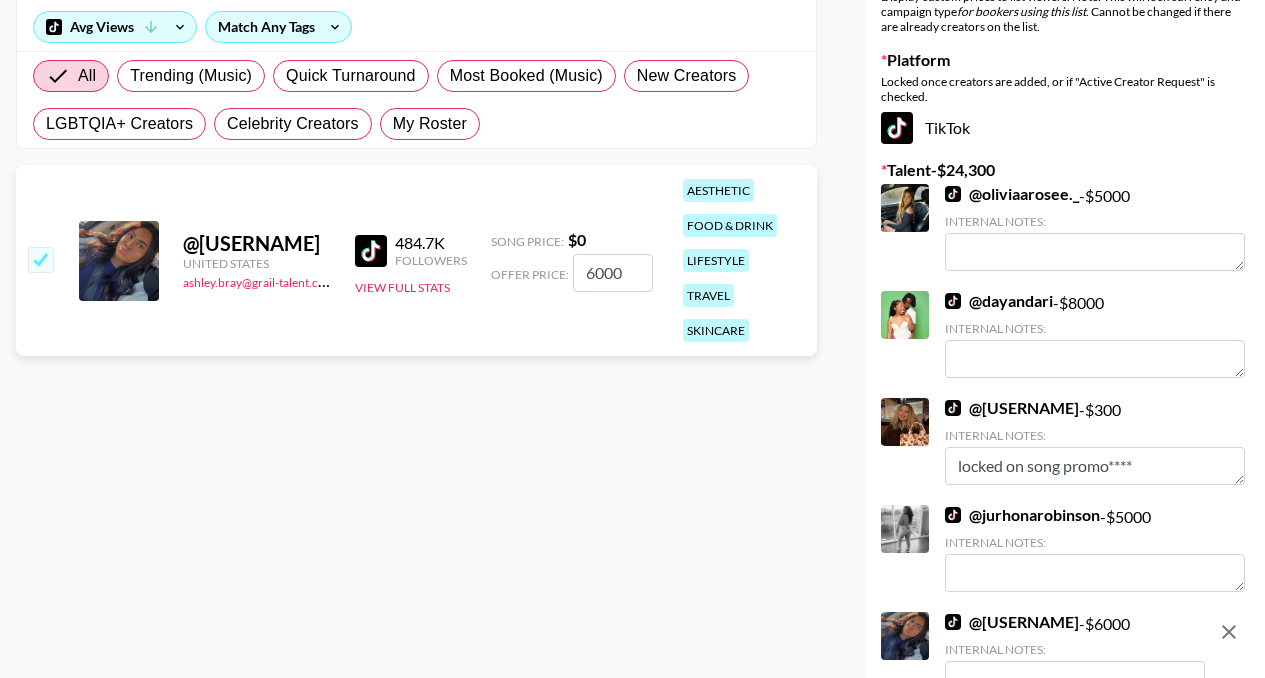 scroll, scrollTop: 0, scrollLeft: 0, axis: both 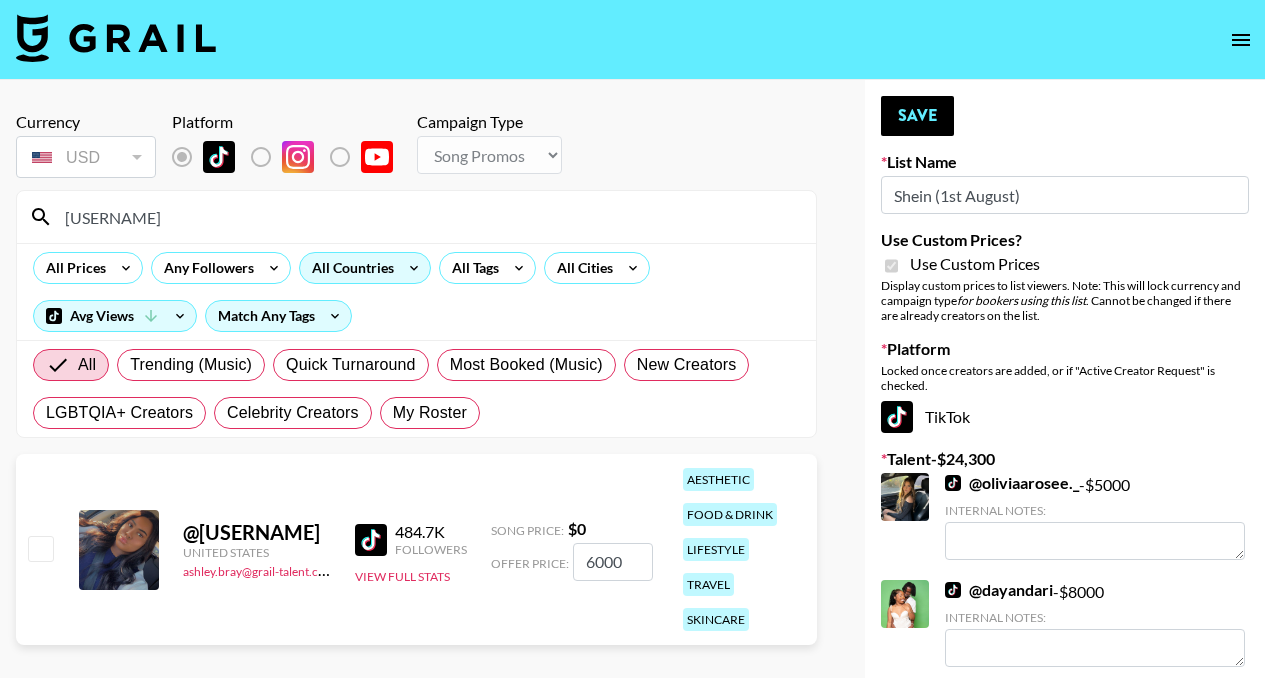 checkbox on "false" 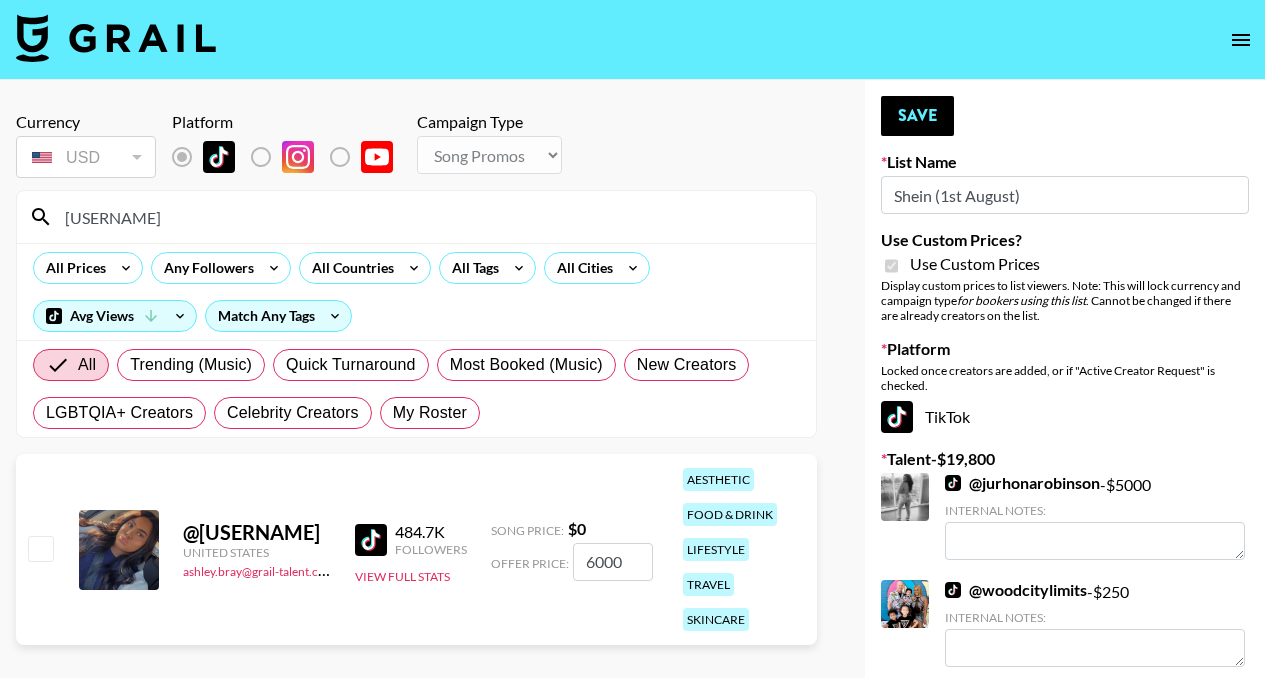 type on "6000" 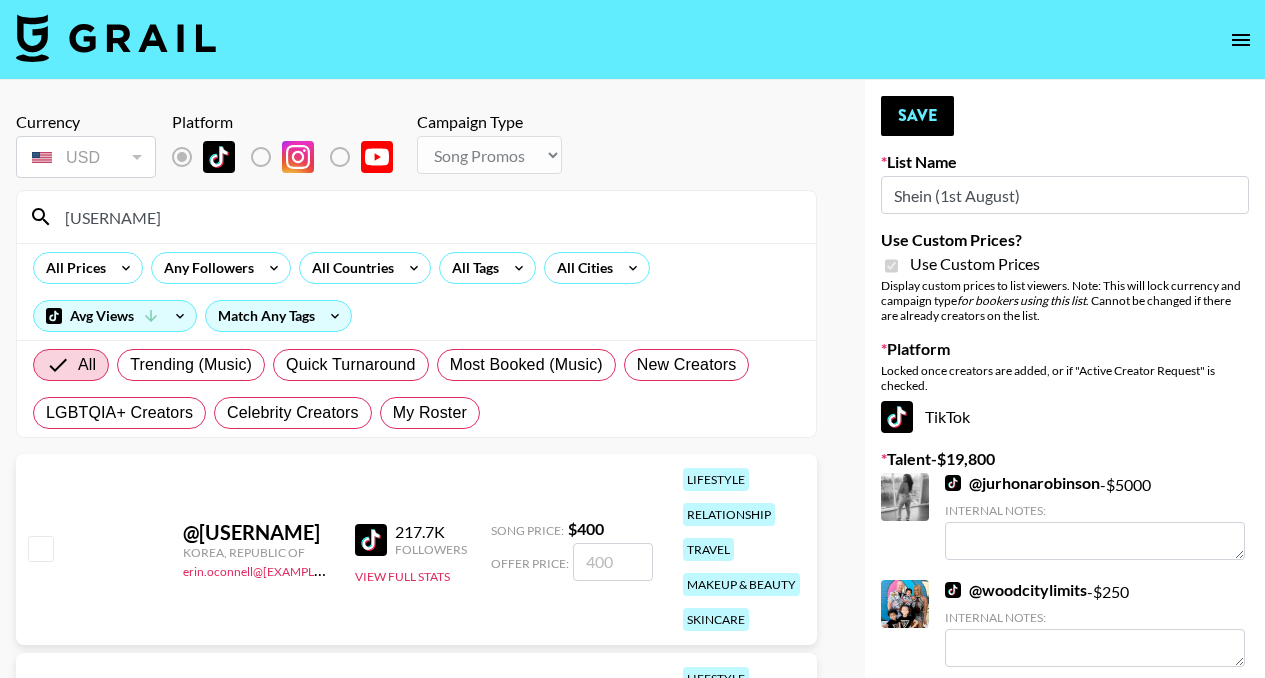 type on "rebeccasue" 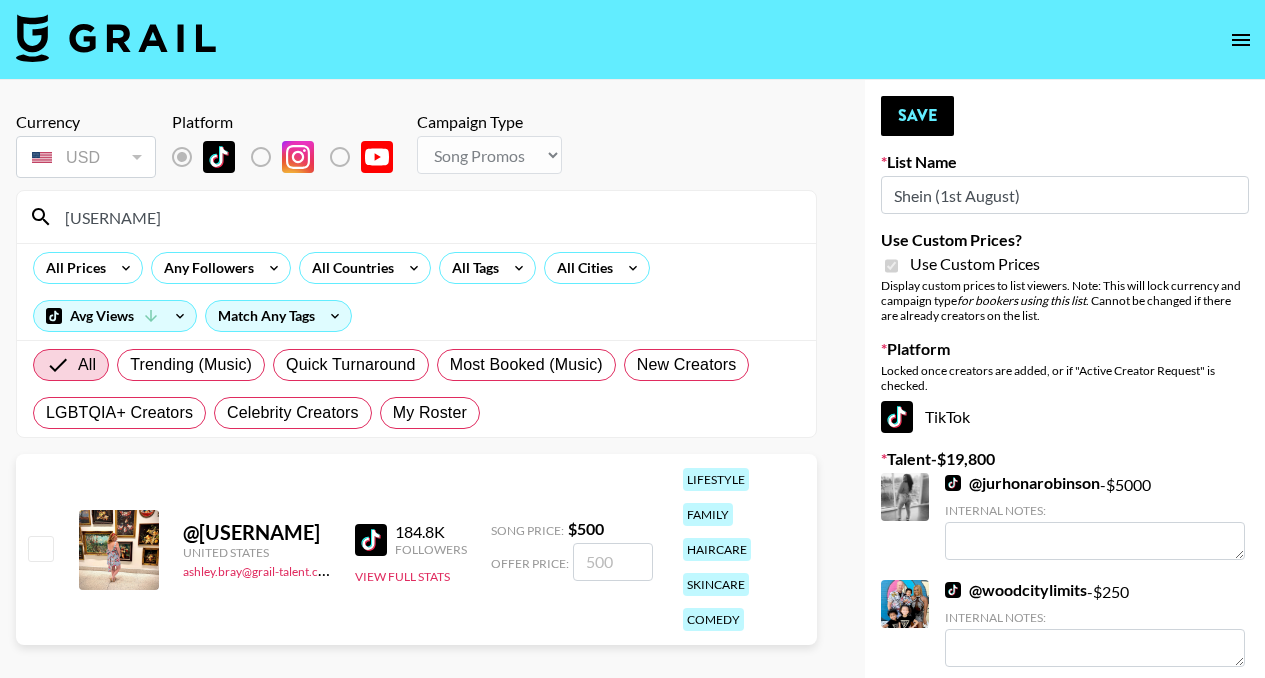 click at bounding box center (613, 562) 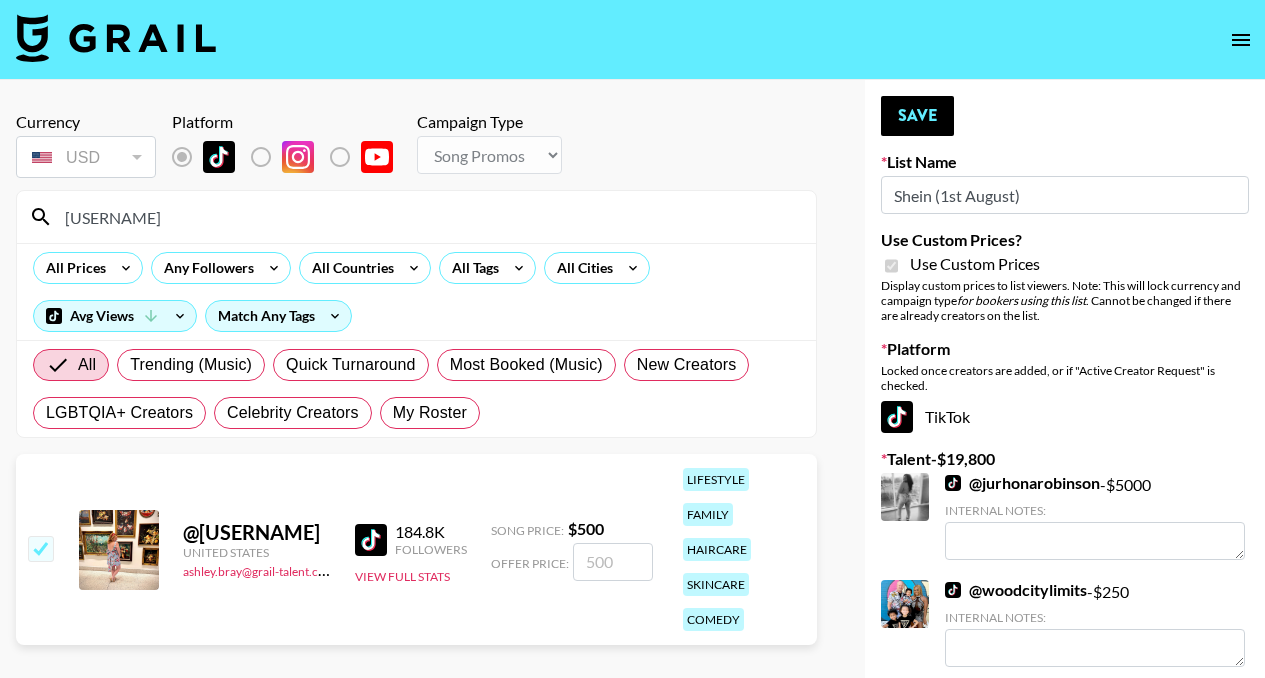 checkbox on "true" 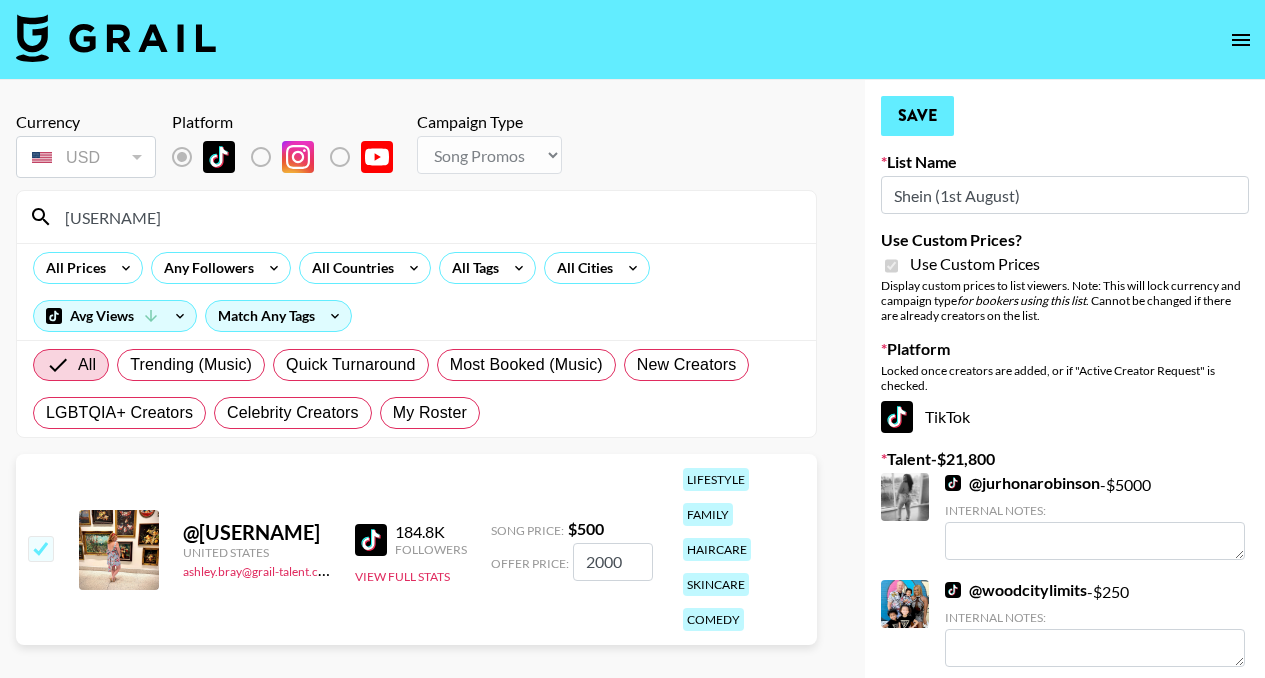 type on "2000" 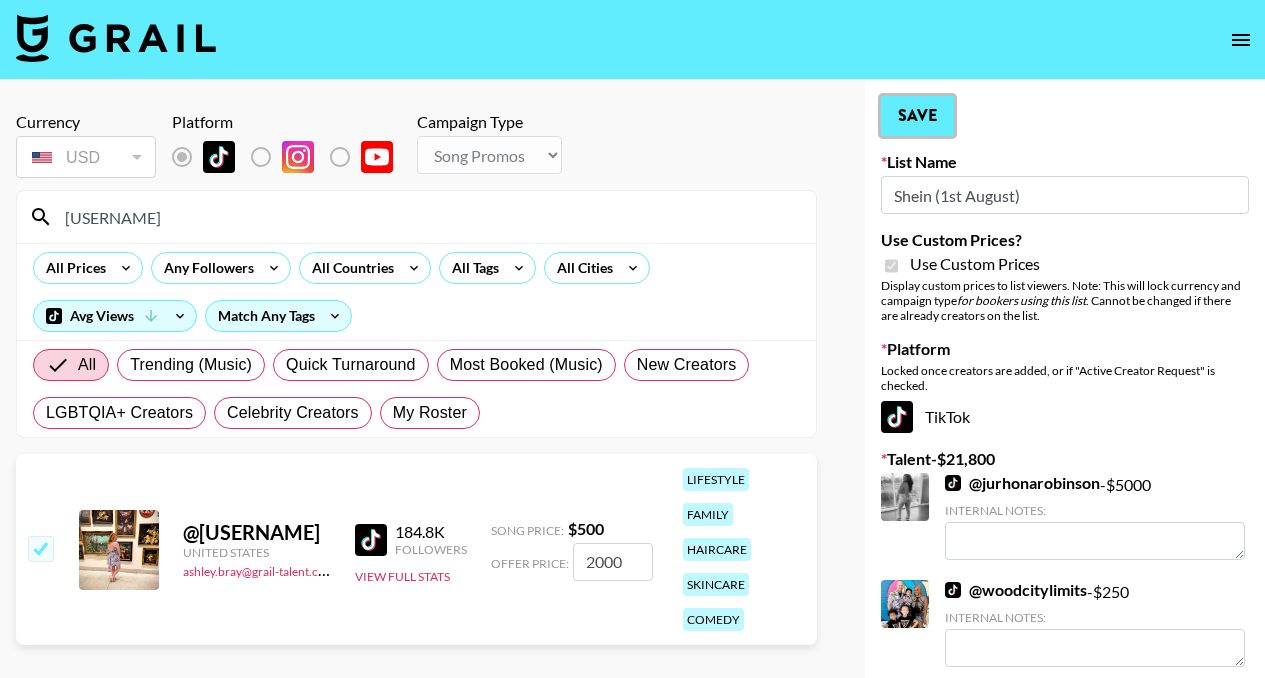 click on "Save" at bounding box center [917, 116] 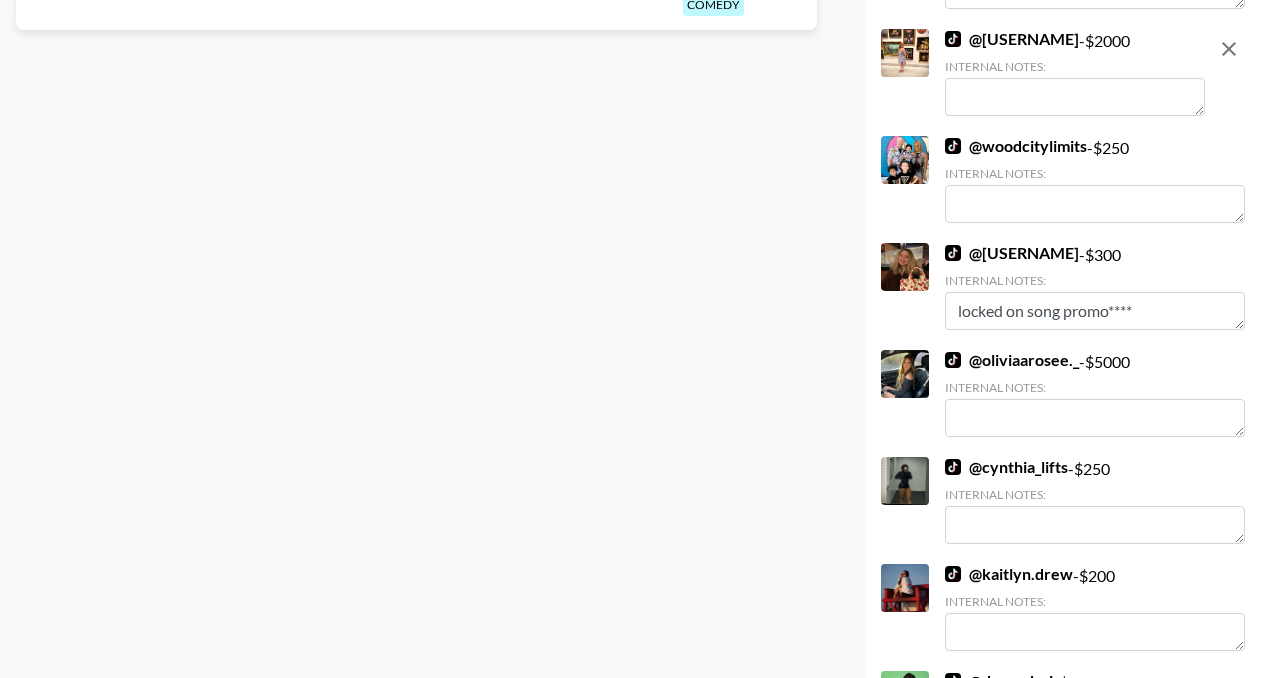 scroll, scrollTop: 918, scrollLeft: 0, axis: vertical 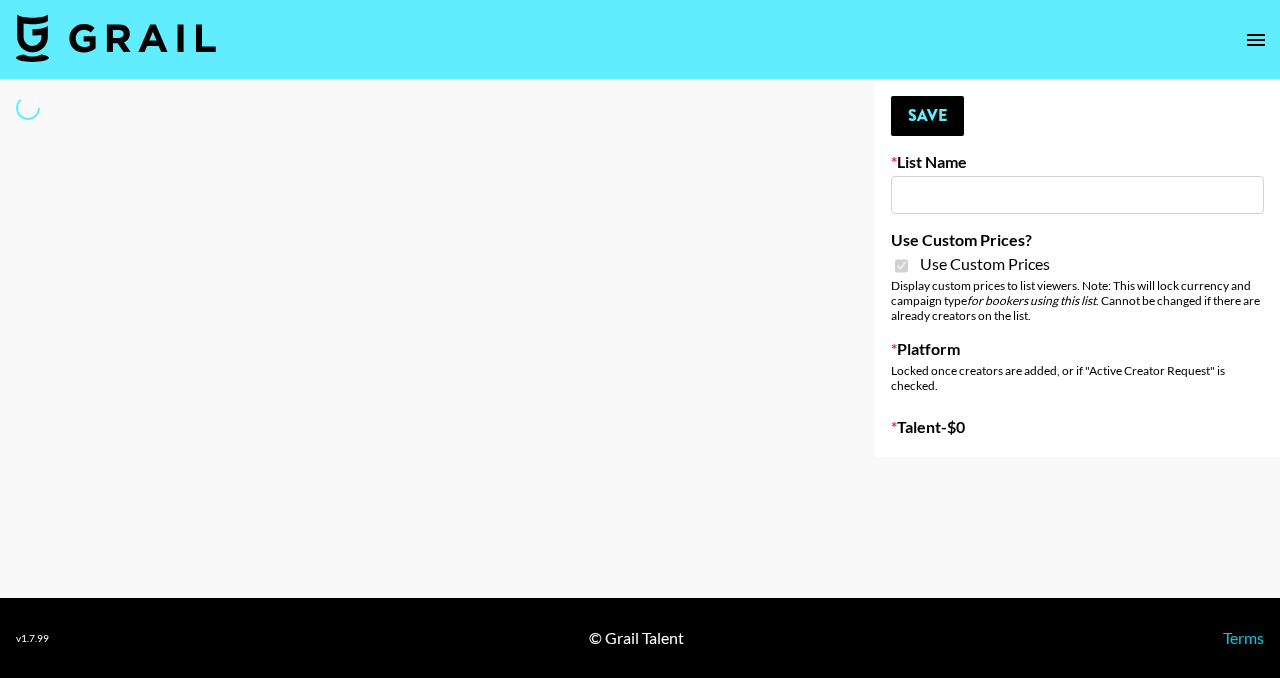type on "Garage Clothing" 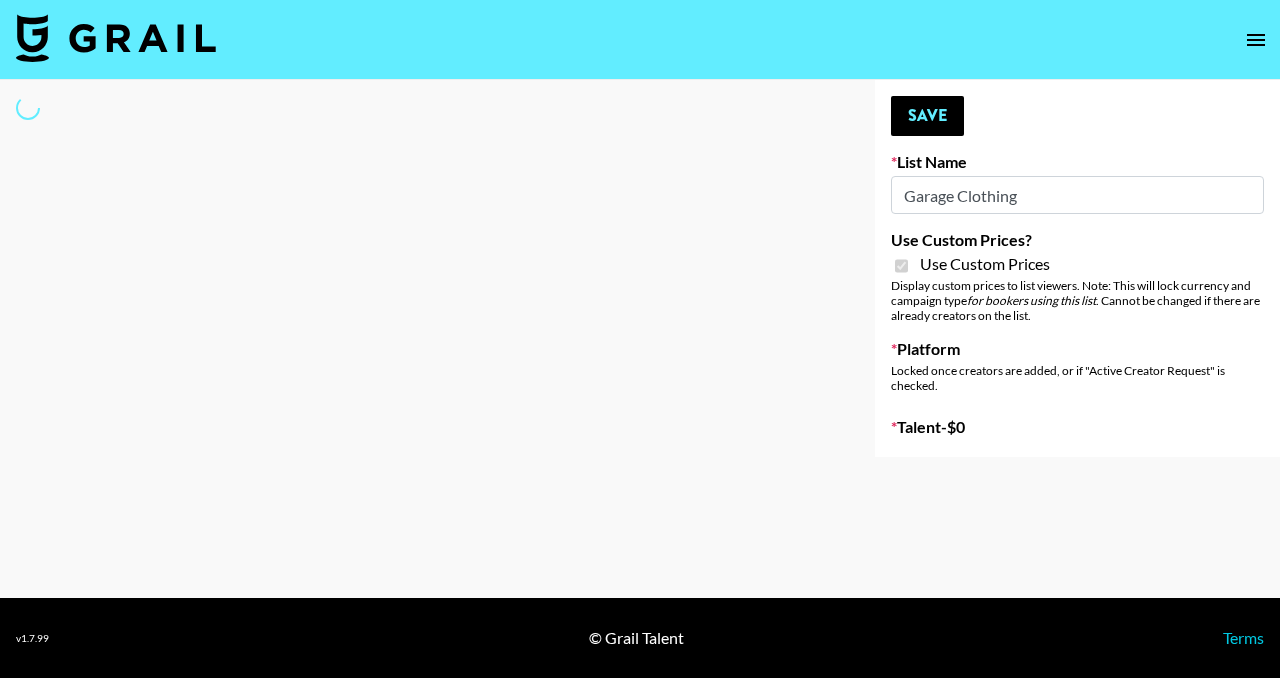 select on "Brand" 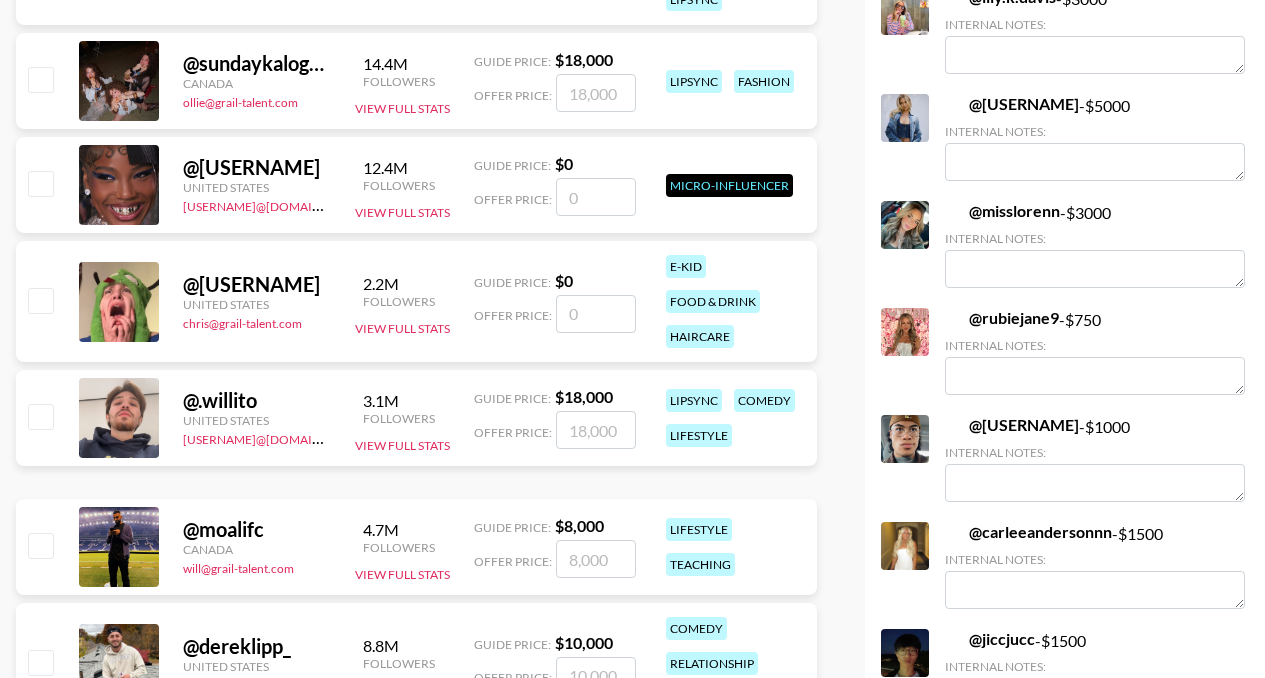 scroll, scrollTop: 3685, scrollLeft: 0, axis: vertical 